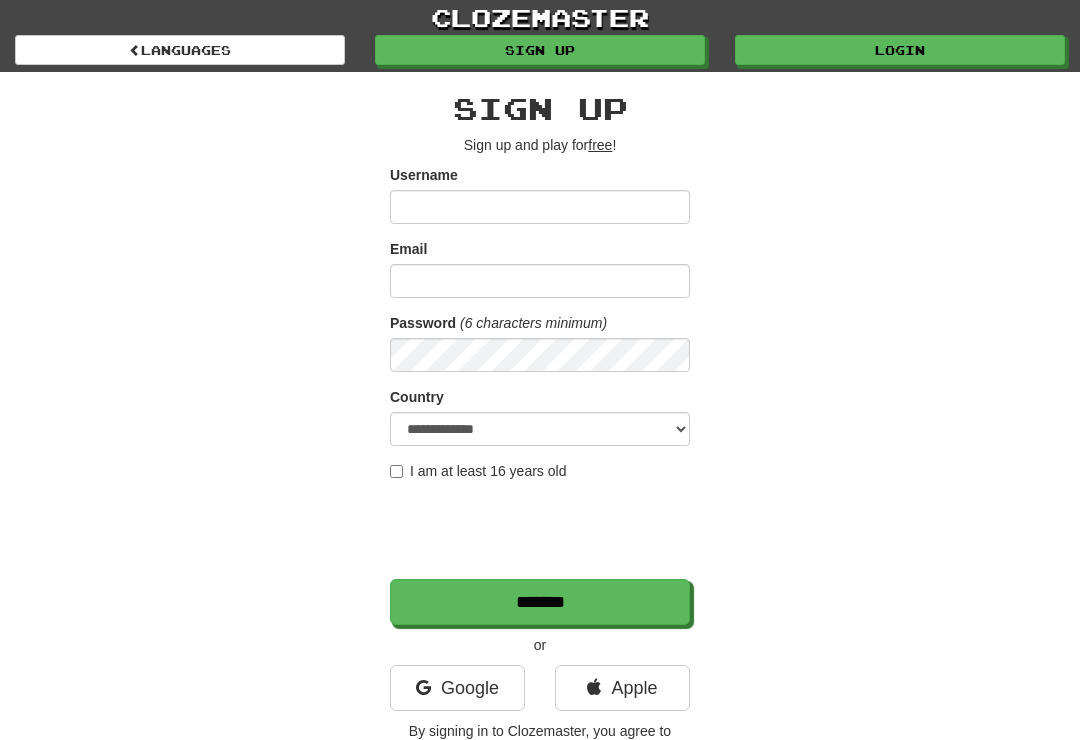scroll, scrollTop: 0, scrollLeft: 0, axis: both 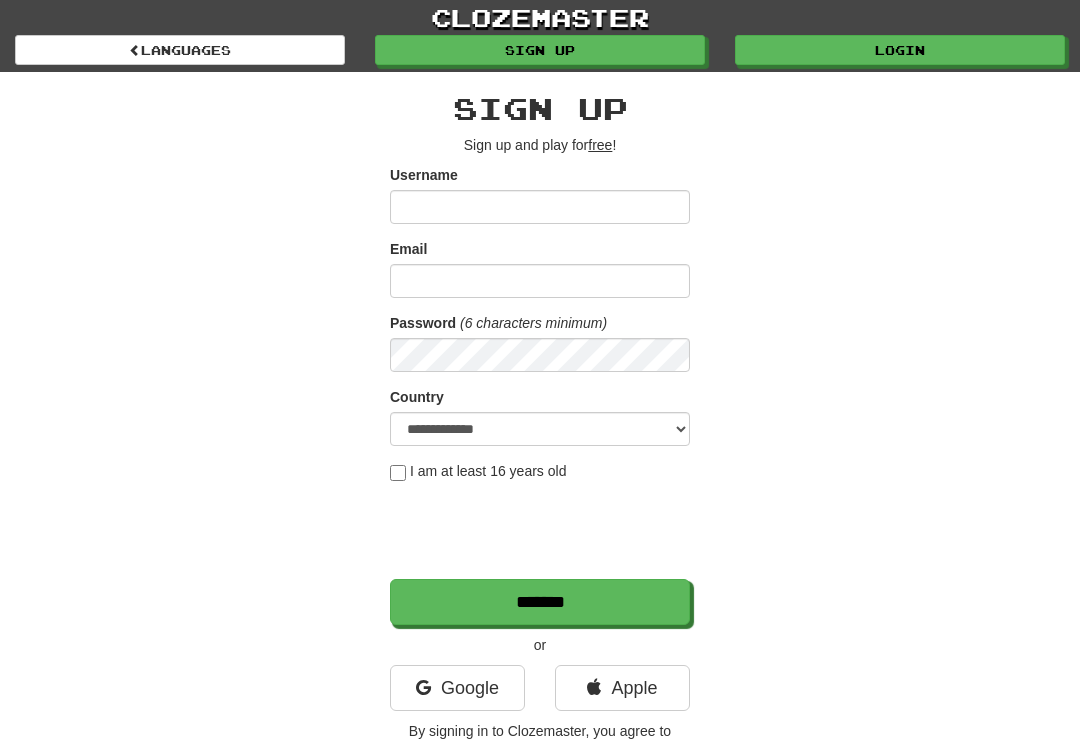 click on "Login" at bounding box center (900, 50) 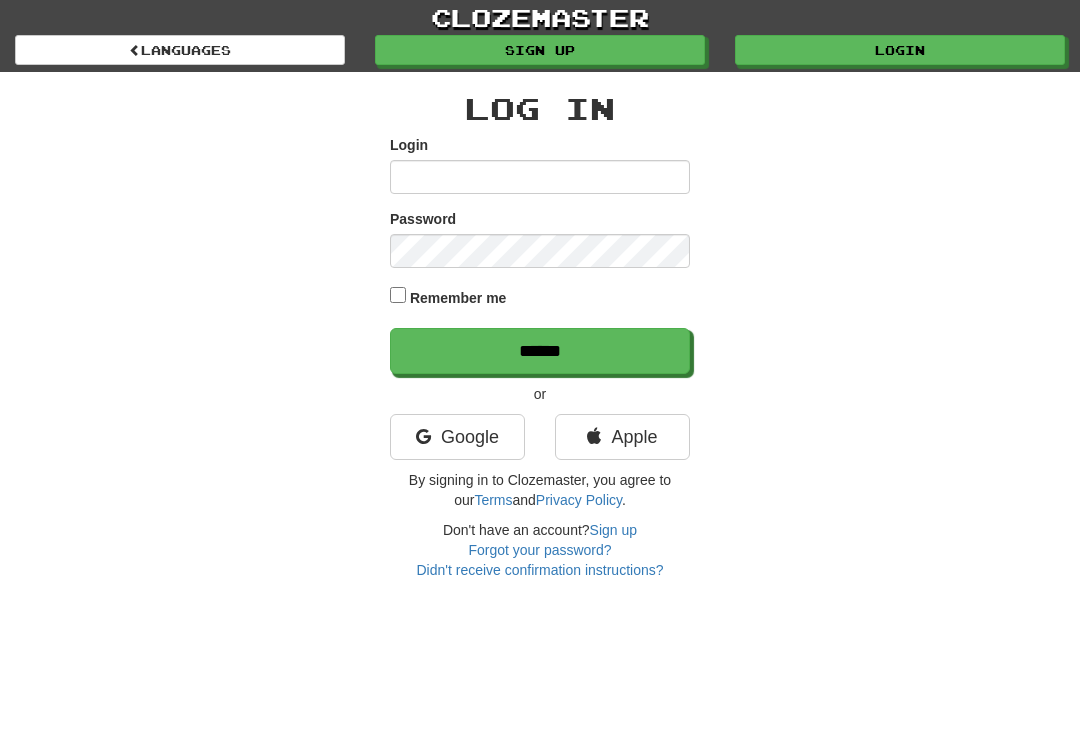 scroll, scrollTop: 0, scrollLeft: 0, axis: both 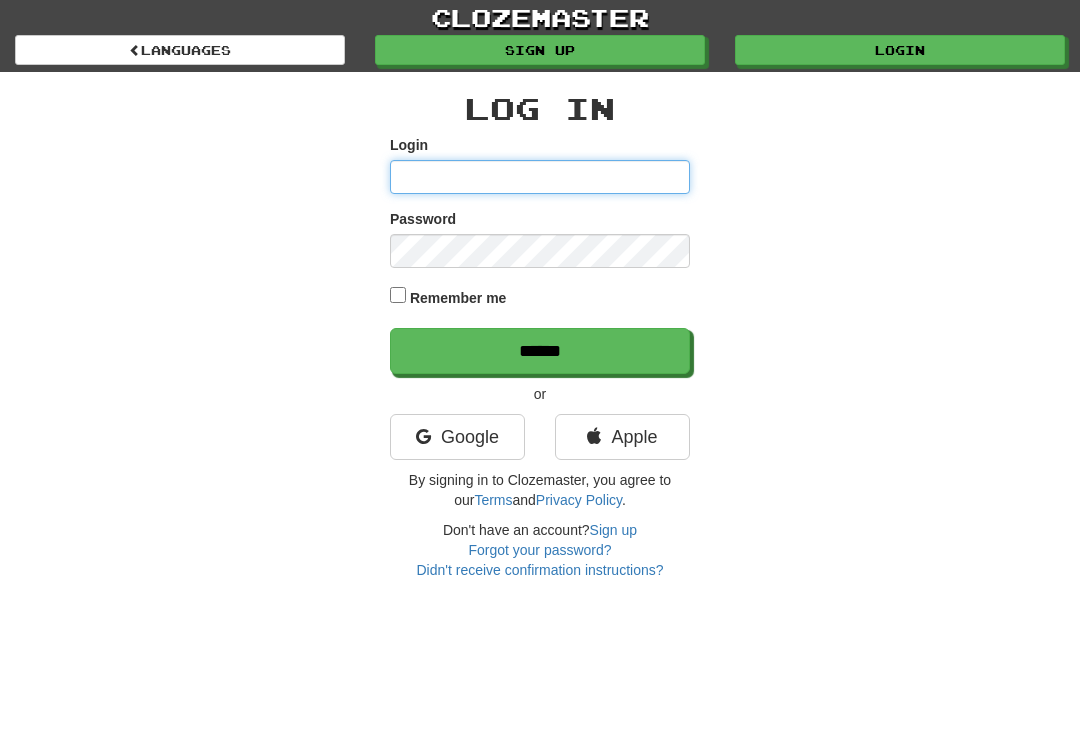 type on "**********" 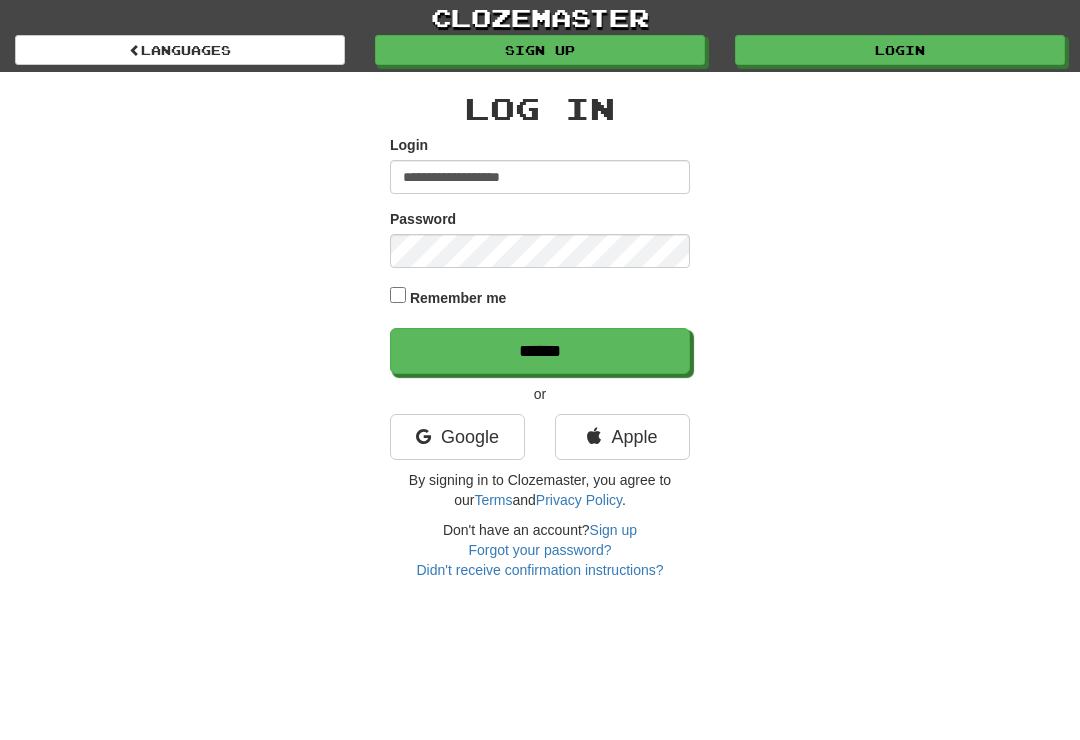 click on "******" at bounding box center (540, 351) 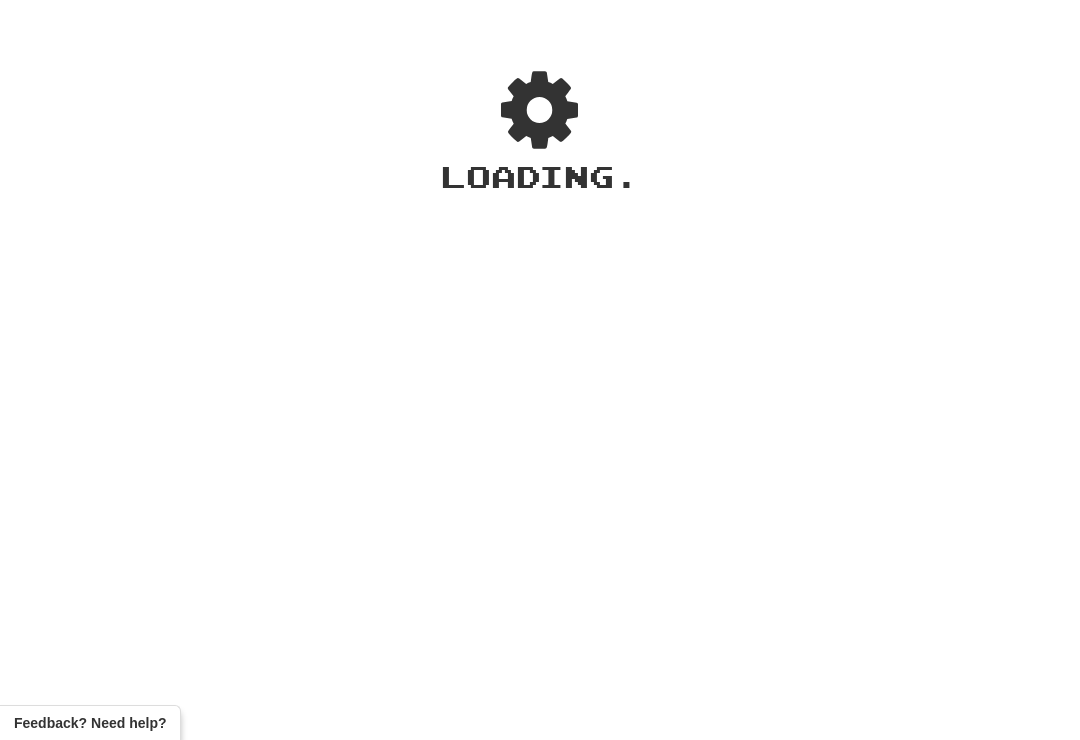scroll, scrollTop: 0, scrollLeft: 0, axis: both 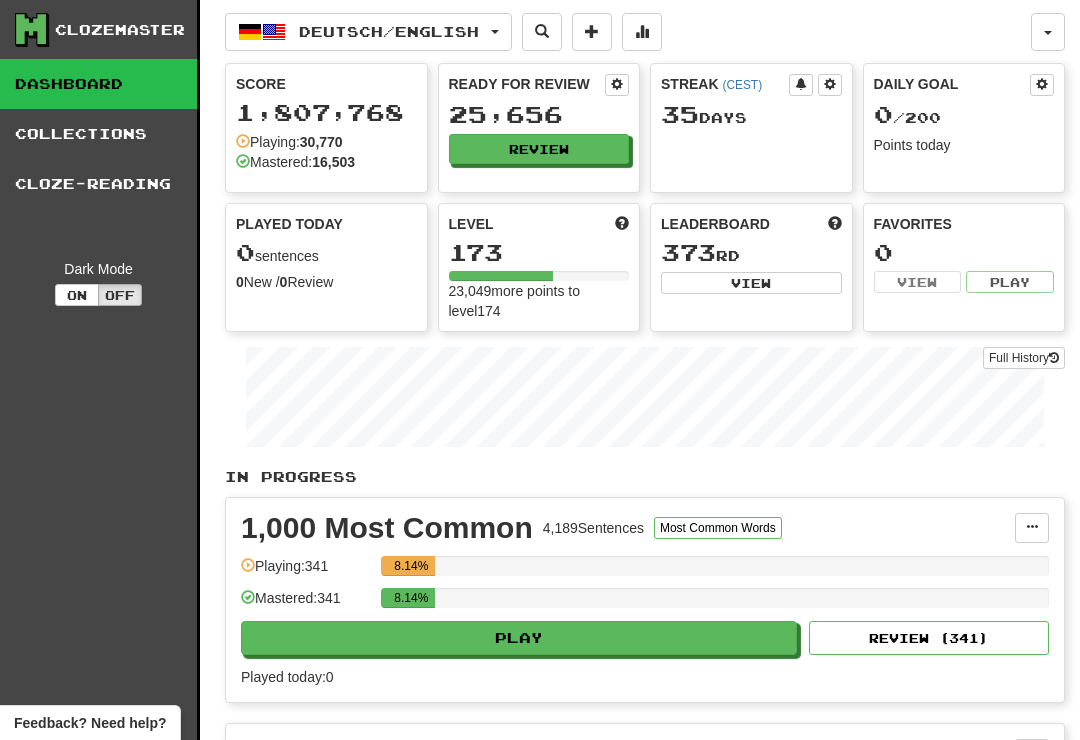 click on "Review" at bounding box center (539, 149) 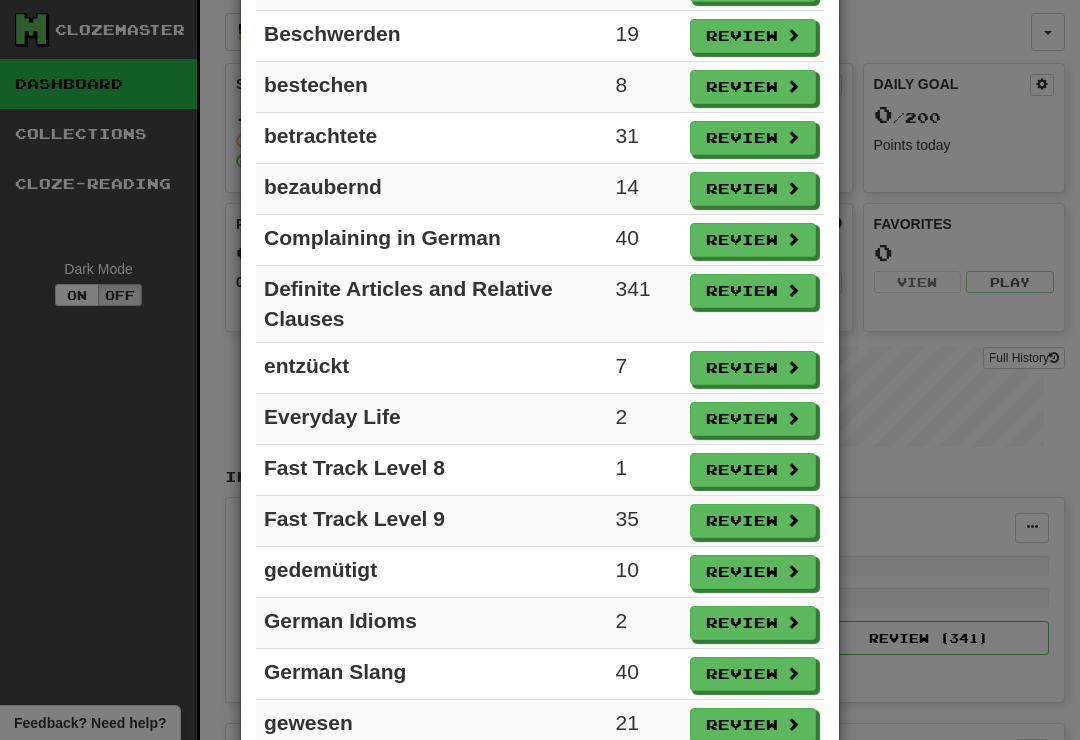 scroll, scrollTop: 835, scrollLeft: 0, axis: vertical 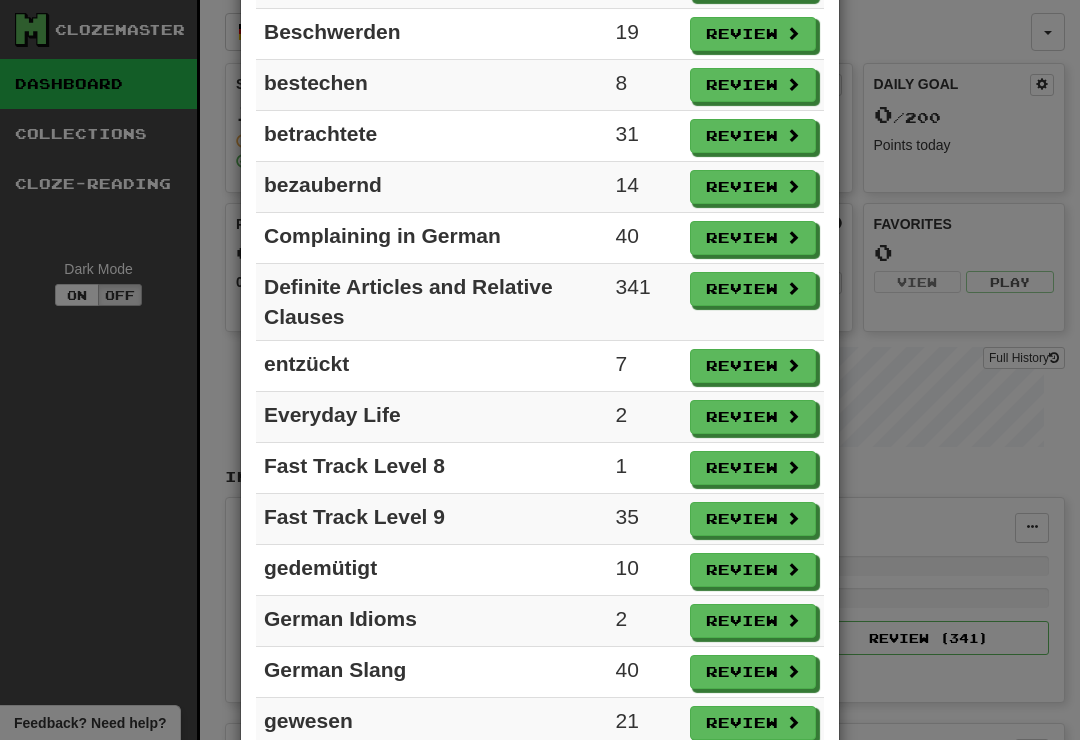 click on "Review" at bounding box center [753, 519] 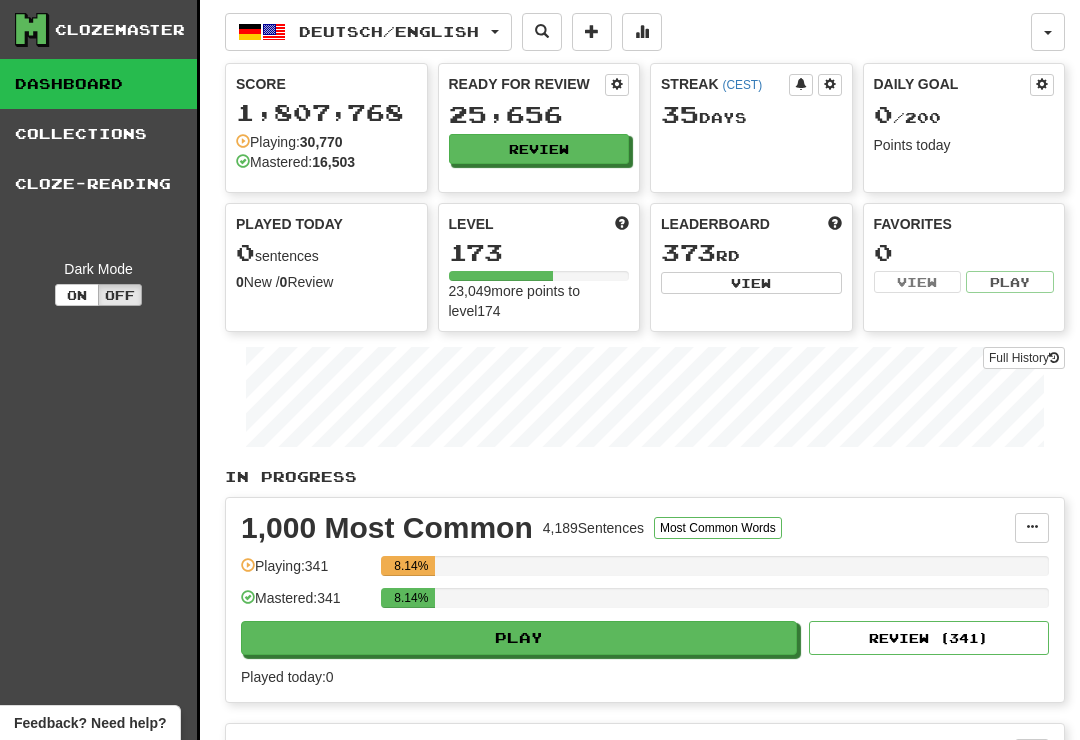 select on "**" 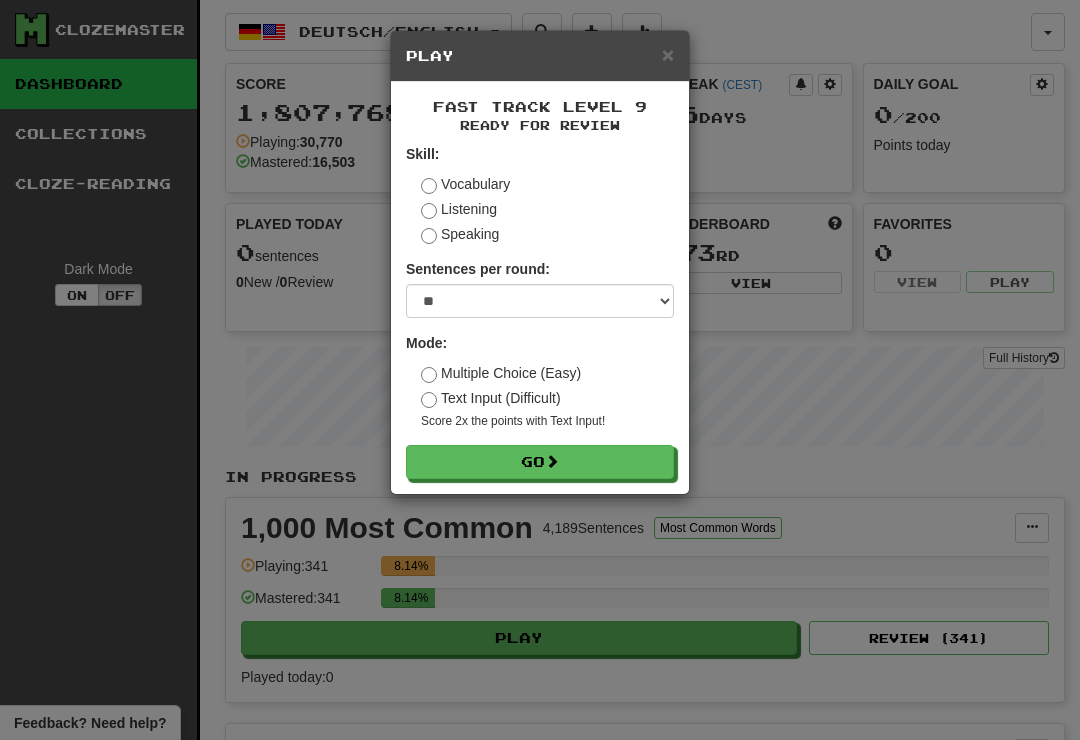 click on "Go" at bounding box center (540, 462) 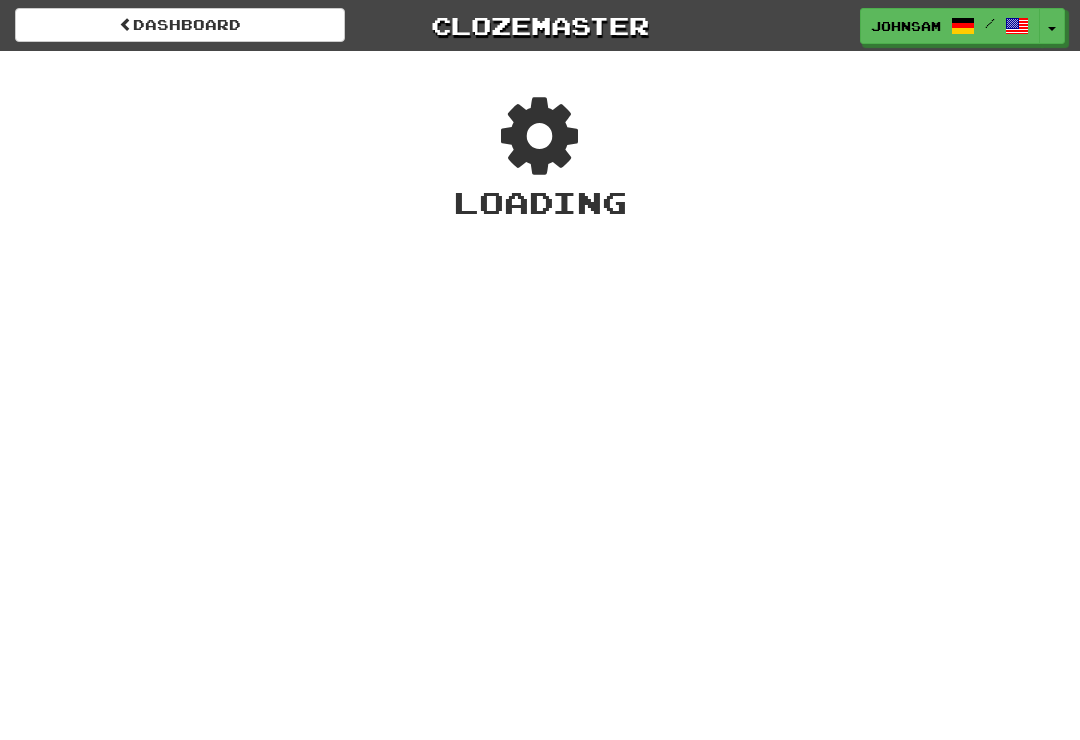 scroll, scrollTop: 0, scrollLeft: 0, axis: both 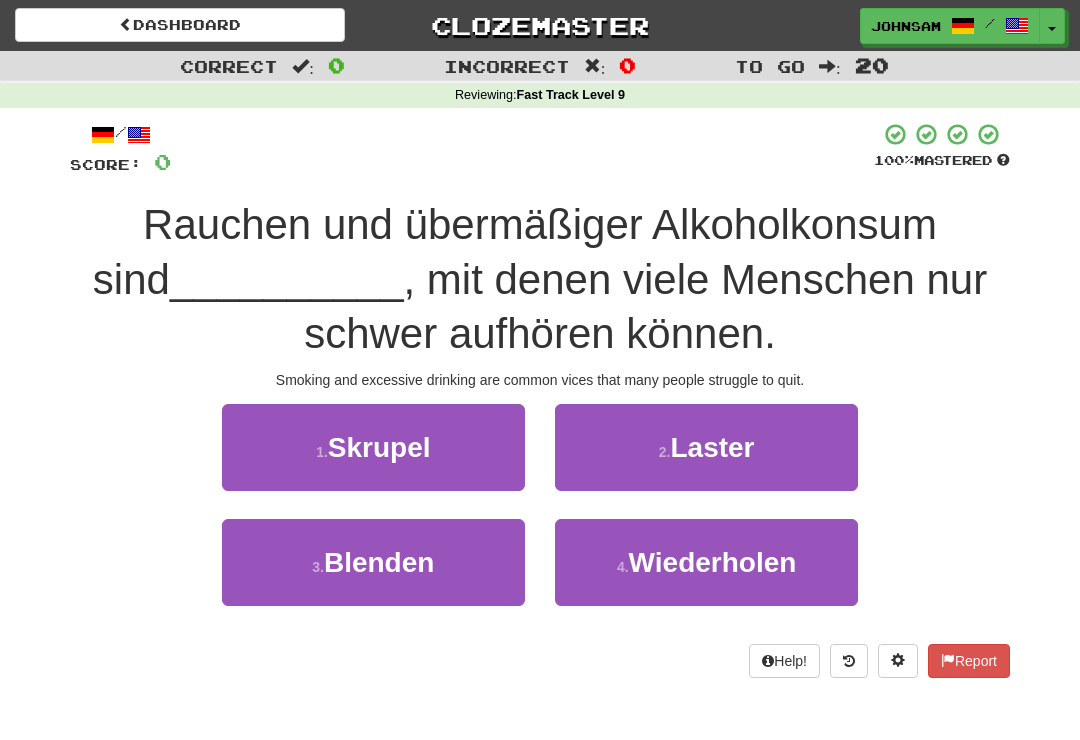 click on "2 .  Laster" at bounding box center [706, 447] 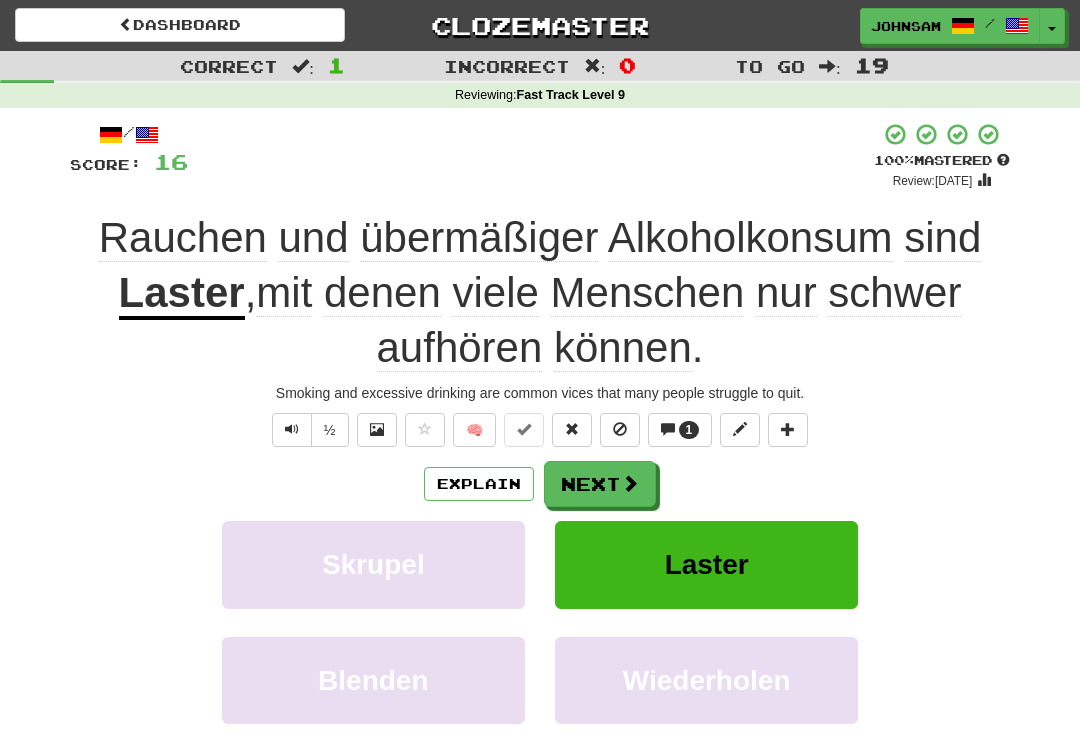 click on "Next" at bounding box center [600, 484] 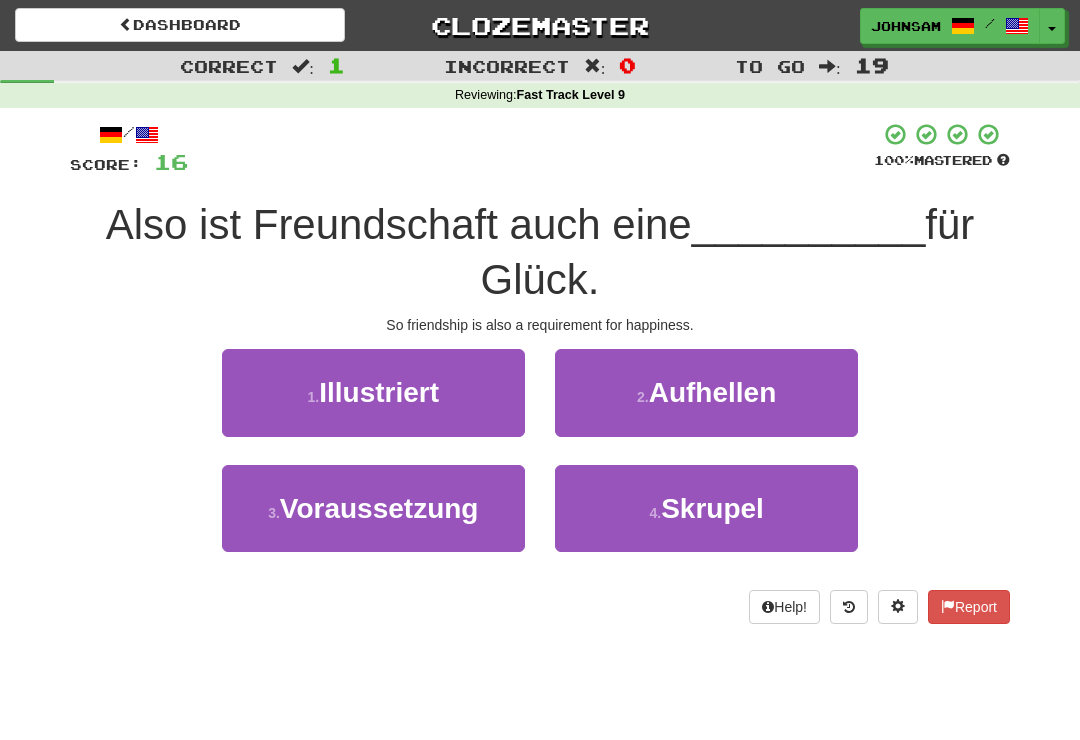click on "3 .  Voraussetzung" at bounding box center [373, 508] 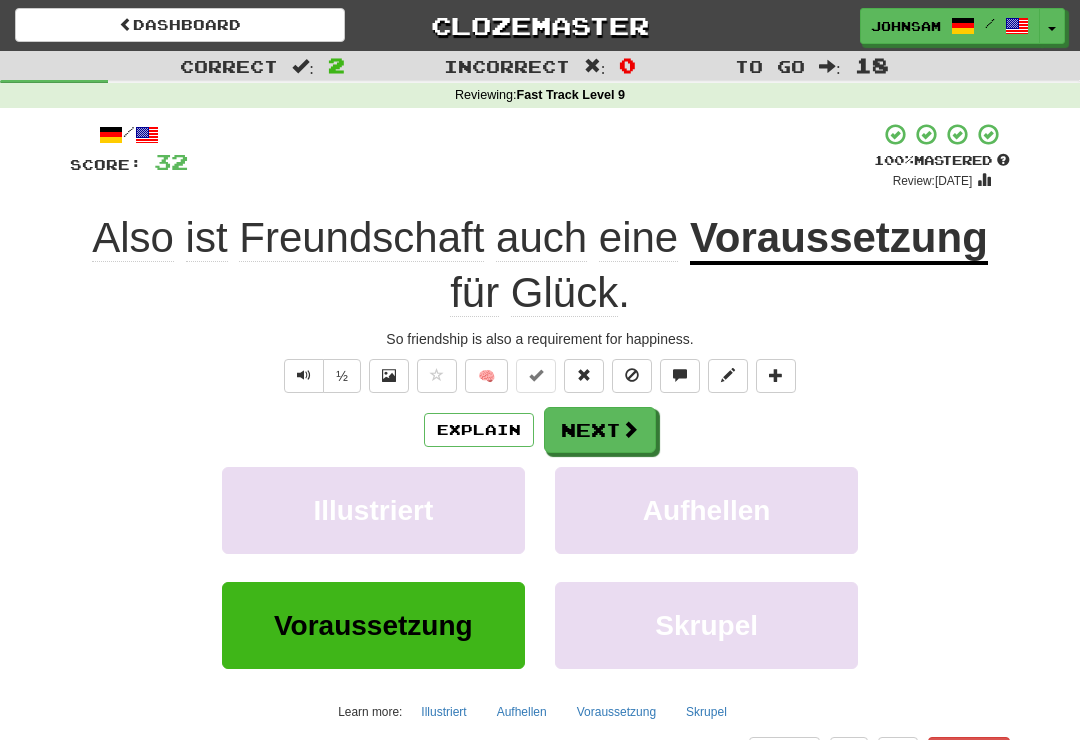 click on "Next" at bounding box center (600, 430) 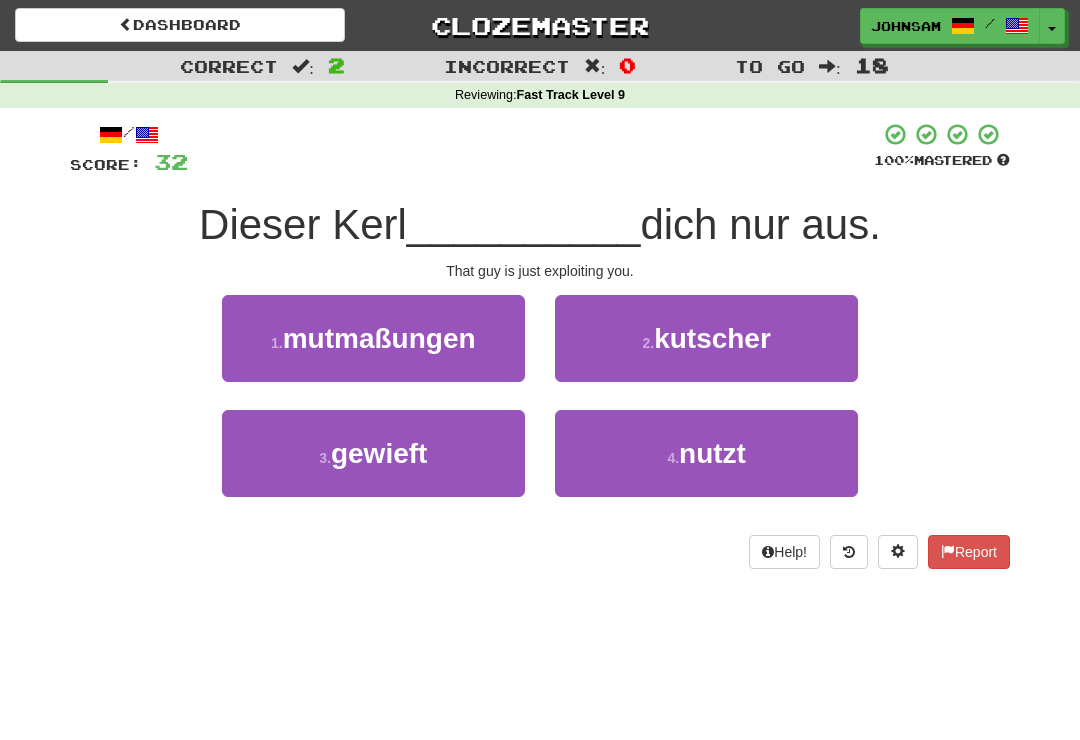 click on "4 .  nutzt" at bounding box center [706, 453] 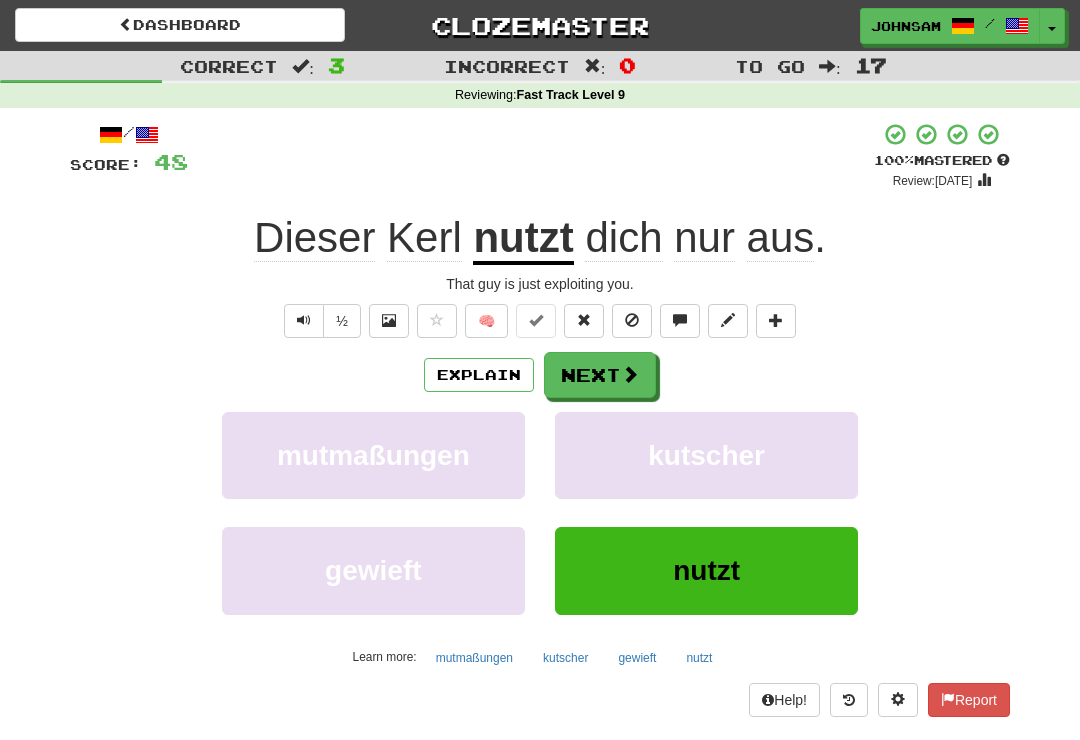 click on "Next" at bounding box center [600, 375] 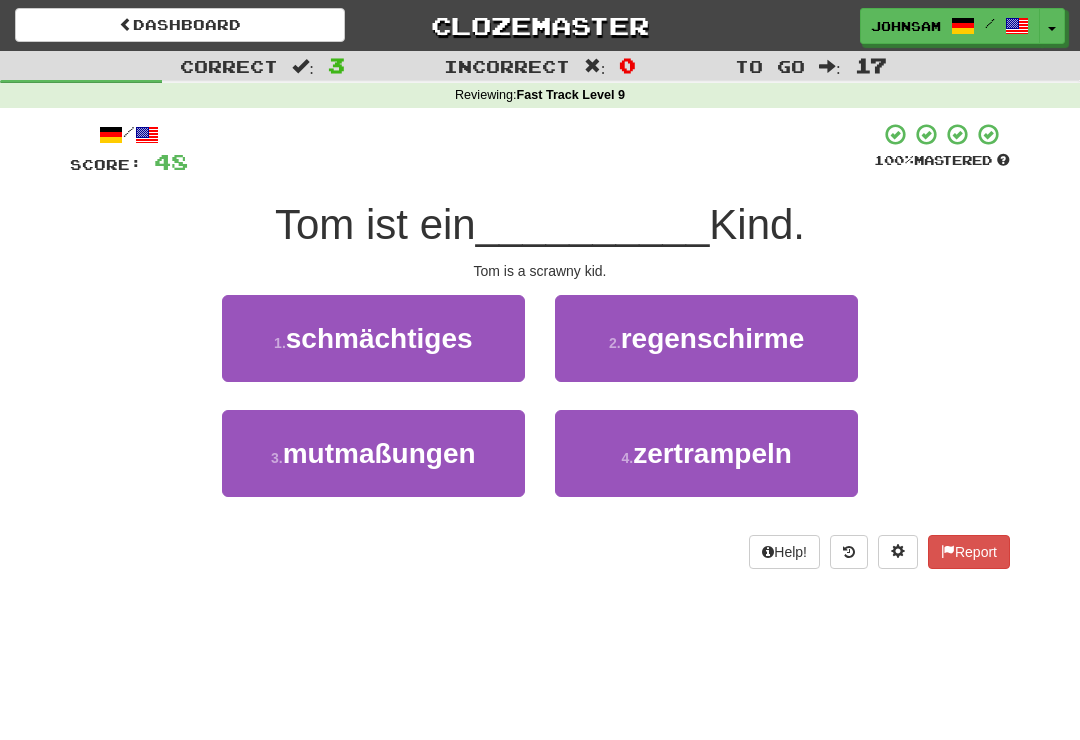 click on "schmächtiges" at bounding box center (379, 338) 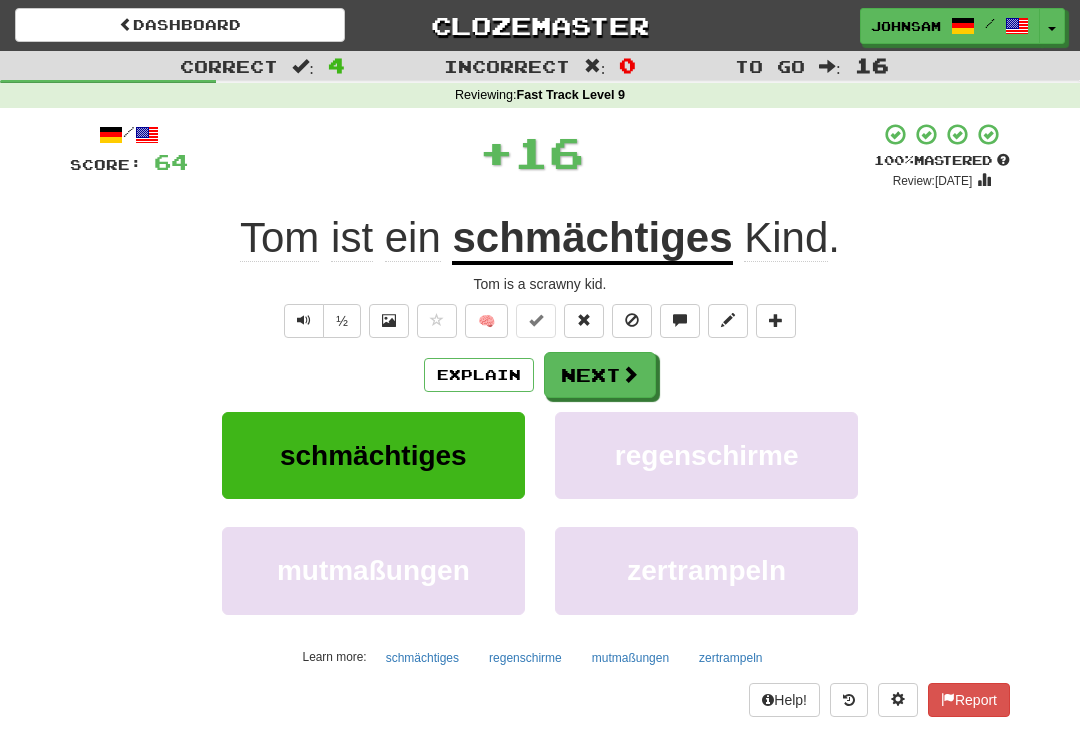 click at bounding box center [630, 374] 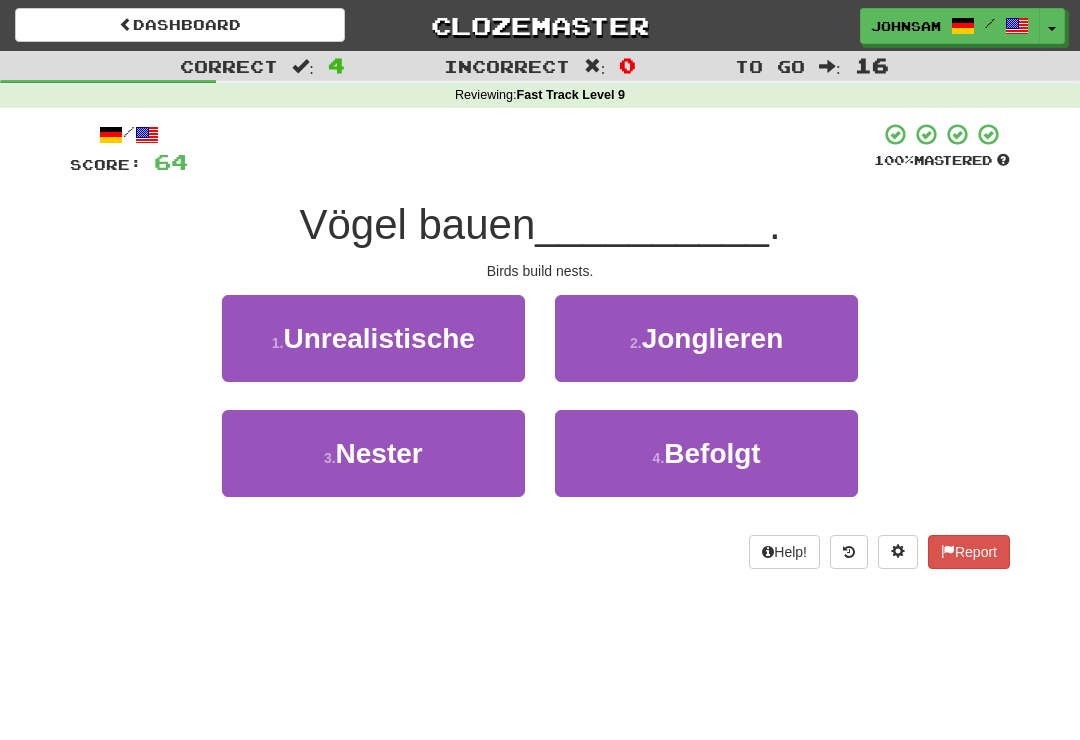 click on "Dashboard
Clozemaster
Johnsam
/
Toggle Dropdown
Dashboard
Leaderboard
Activity Feed
Notifications
Profile
Discussions
Cymraeg
/
English
Streak:
0
Review:
10
Points Today: 0
Deutsch
/
English
Streak:
35
Review:
25,656
Daily Goal:  0 /200
Français
/
English
Streak:
0
Review:
57
Points Today: 0
Languages
Account
Logout
Johnsam
/
Toggle Dropdown
Dashboard
Leaderboard
Activity Feed
Notifications
Profile
Discussions
Cymraeg
/
English
Streak:
0
Review:
10
Points Today: 0
Deutsch
/
English
Streak:
35
Review:
25,656
Daily Goal:  0 /200" at bounding box center [540, 370] 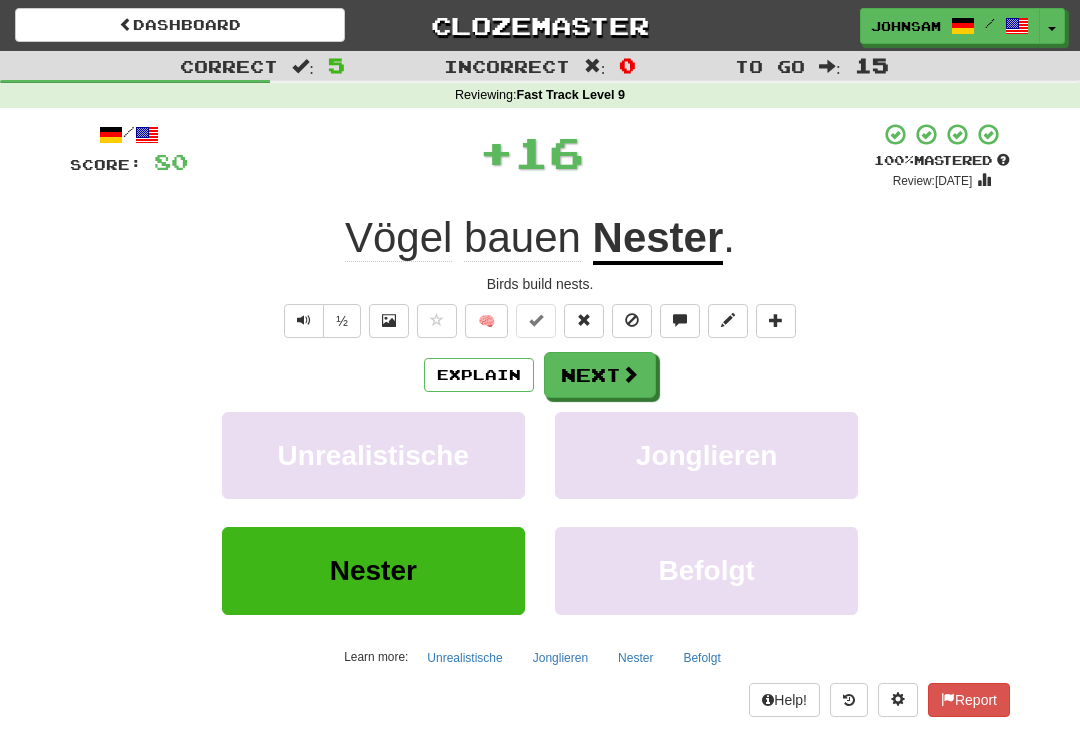 click on "Next" at bounding box center (600, 375) 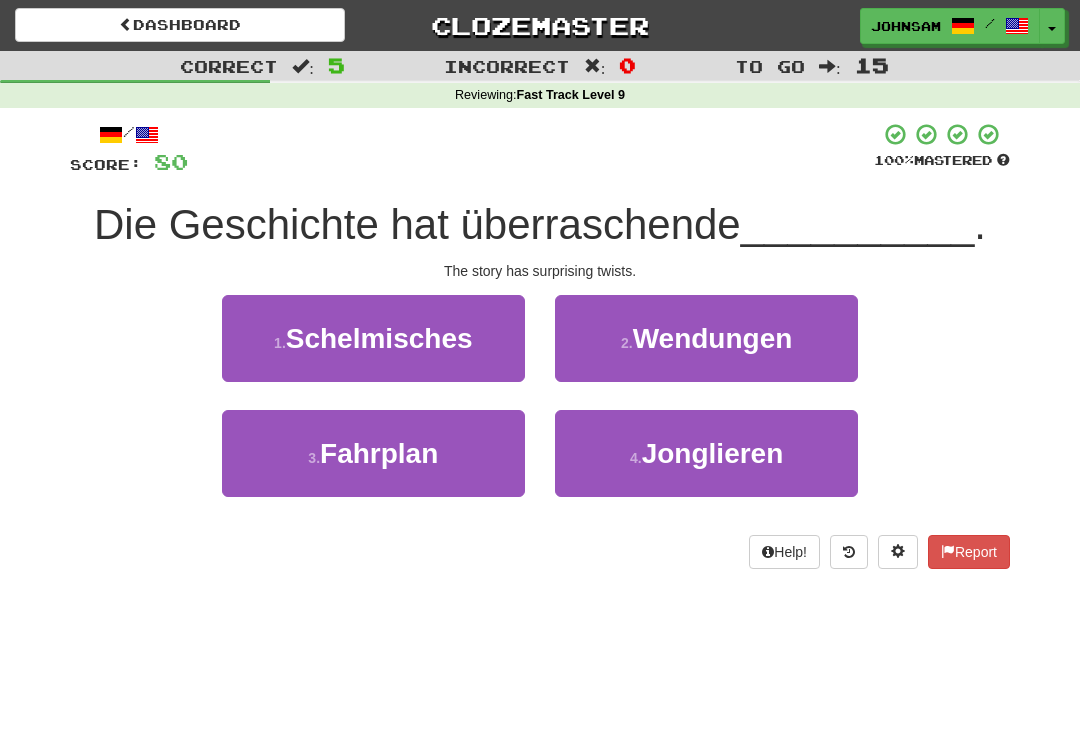 click on "2 .  Wendungen" at bounding box center (706, 338) 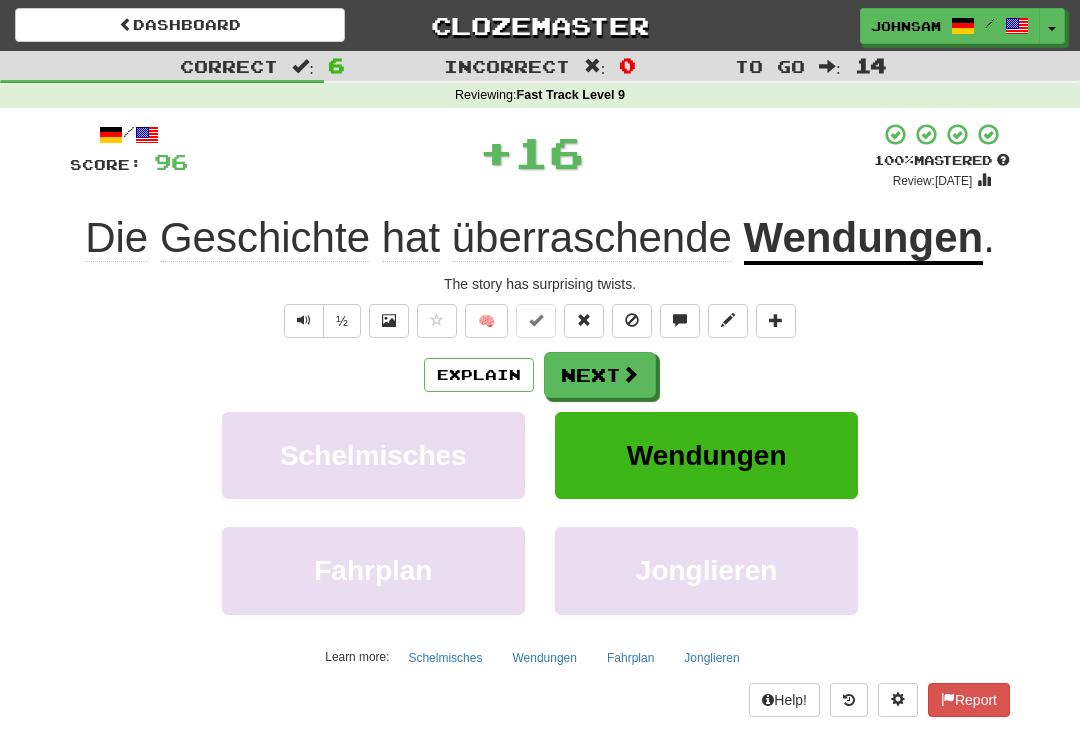 click at bounding box center (630, 374) 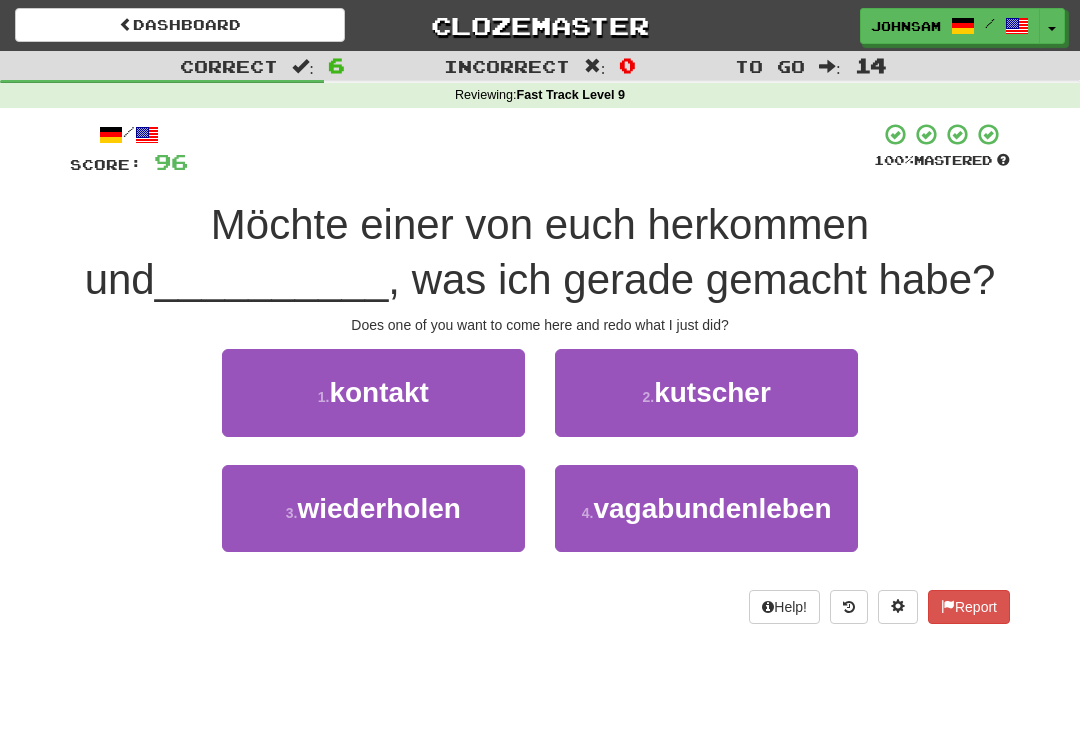 click on "wiederholen" at bounding box center [378, 508] 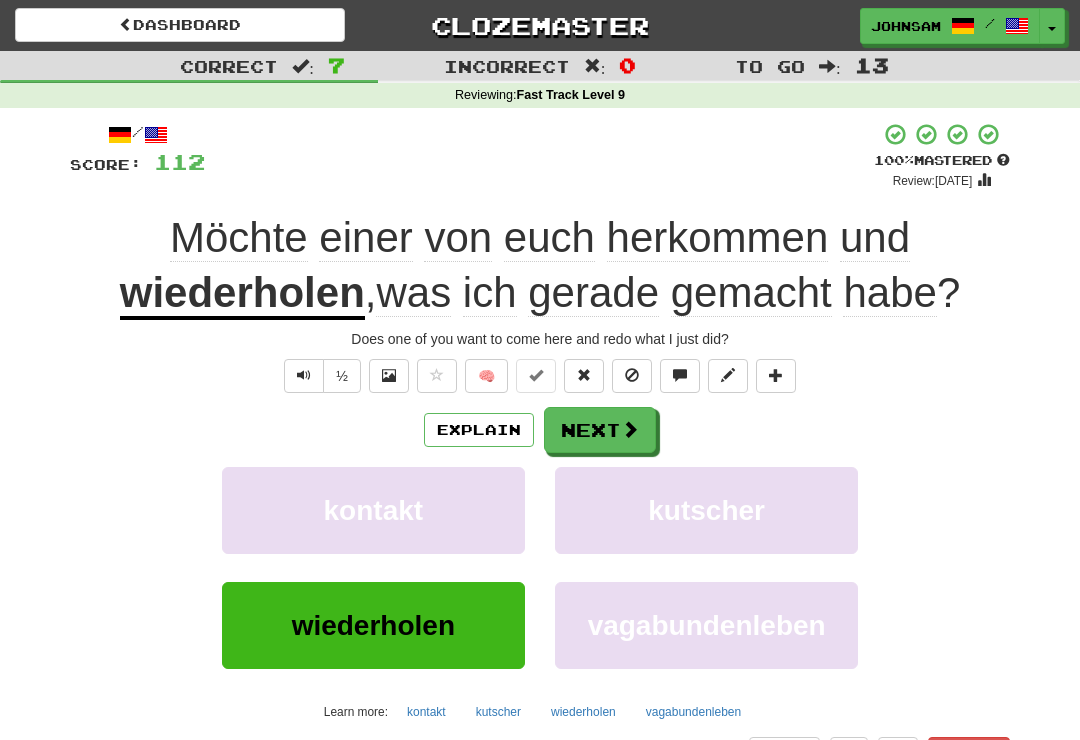 click on "Next" at bounding box center [600, 430] 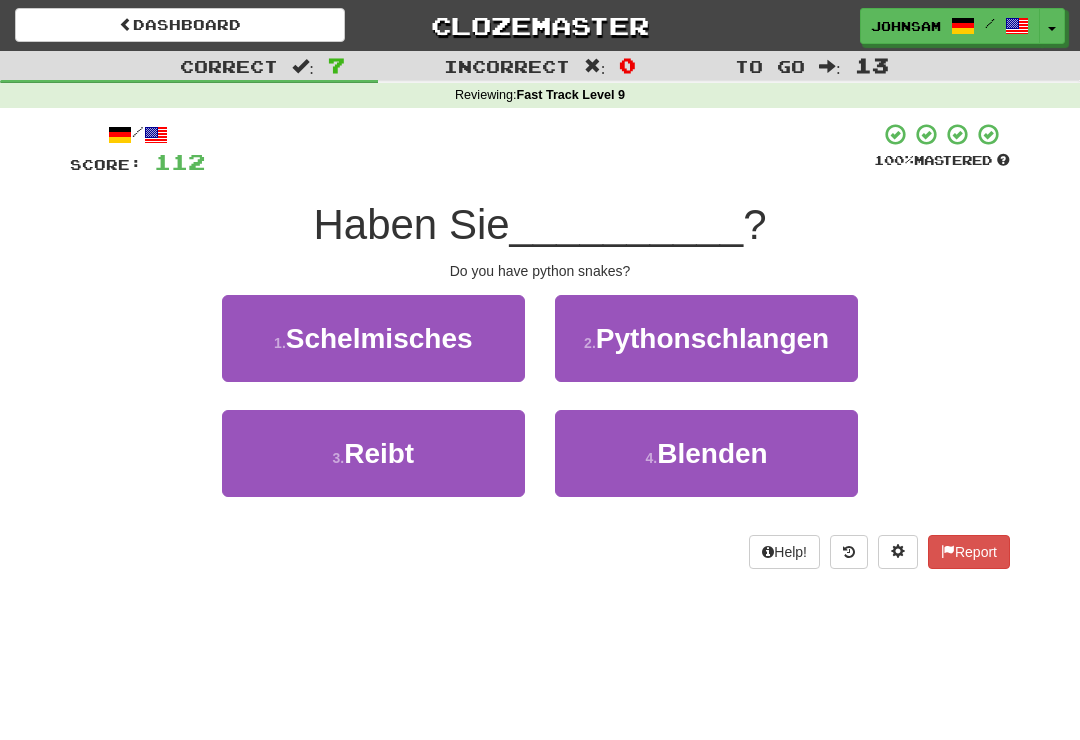 click on "2 .  Pythonschlangen" at bounding box center [706, 338] 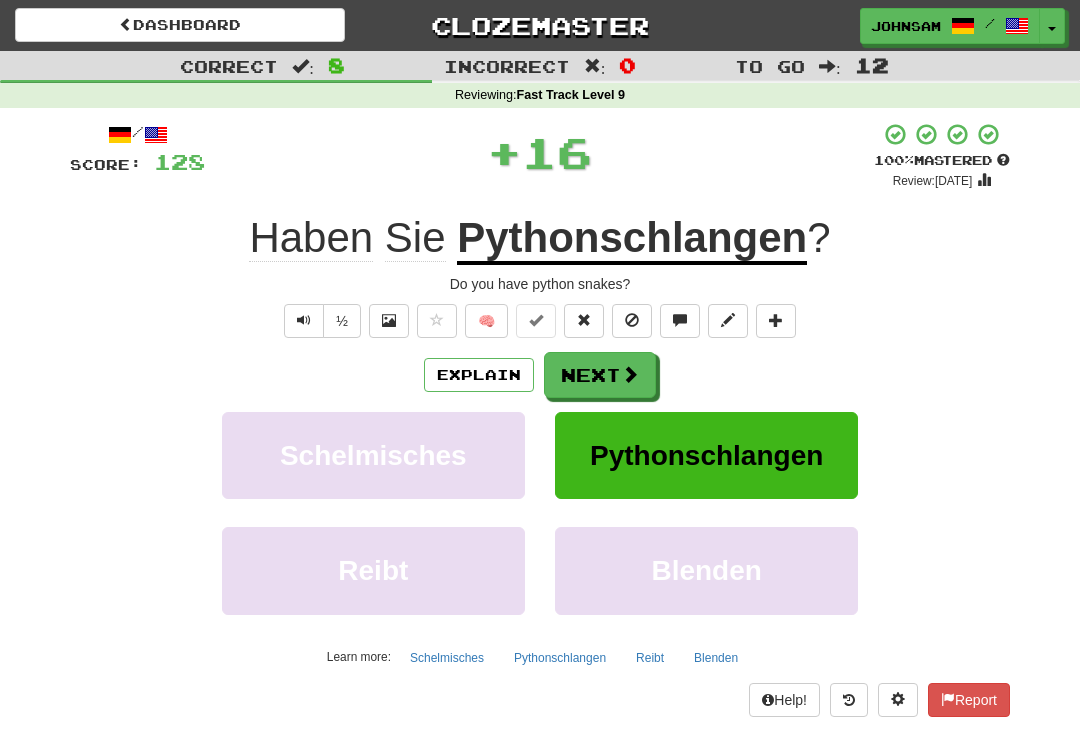 click on "Next" at bounding box center (600, 375) 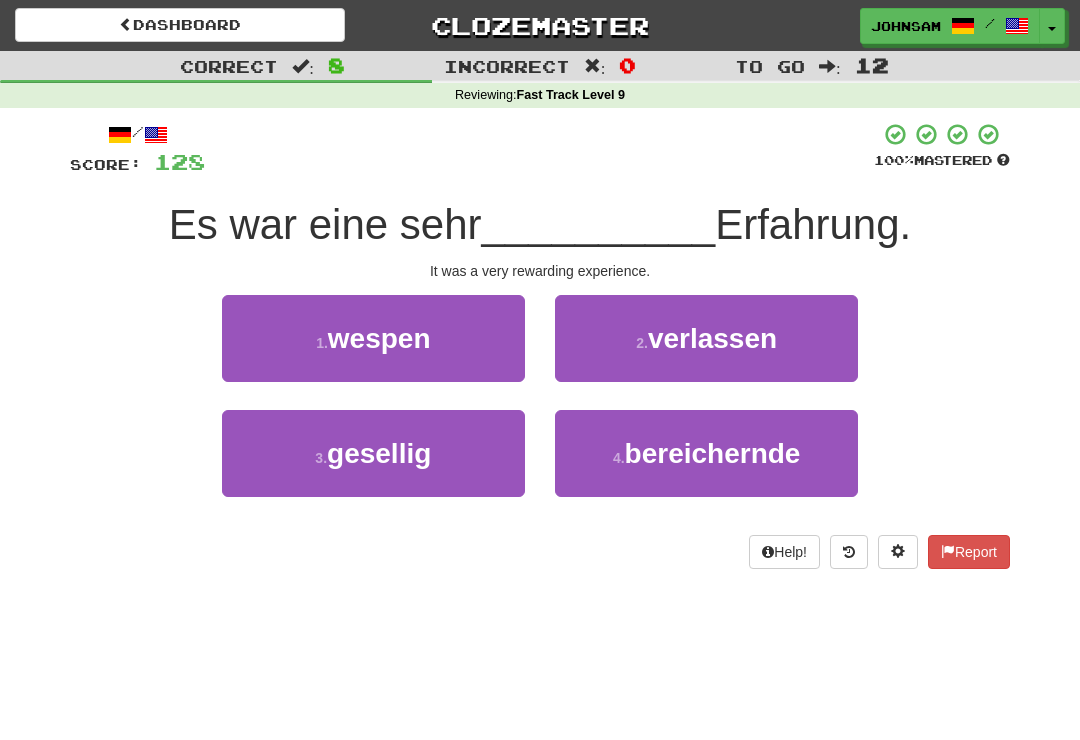click on "4 .  bereichernde" at bounding box center (706, 453) 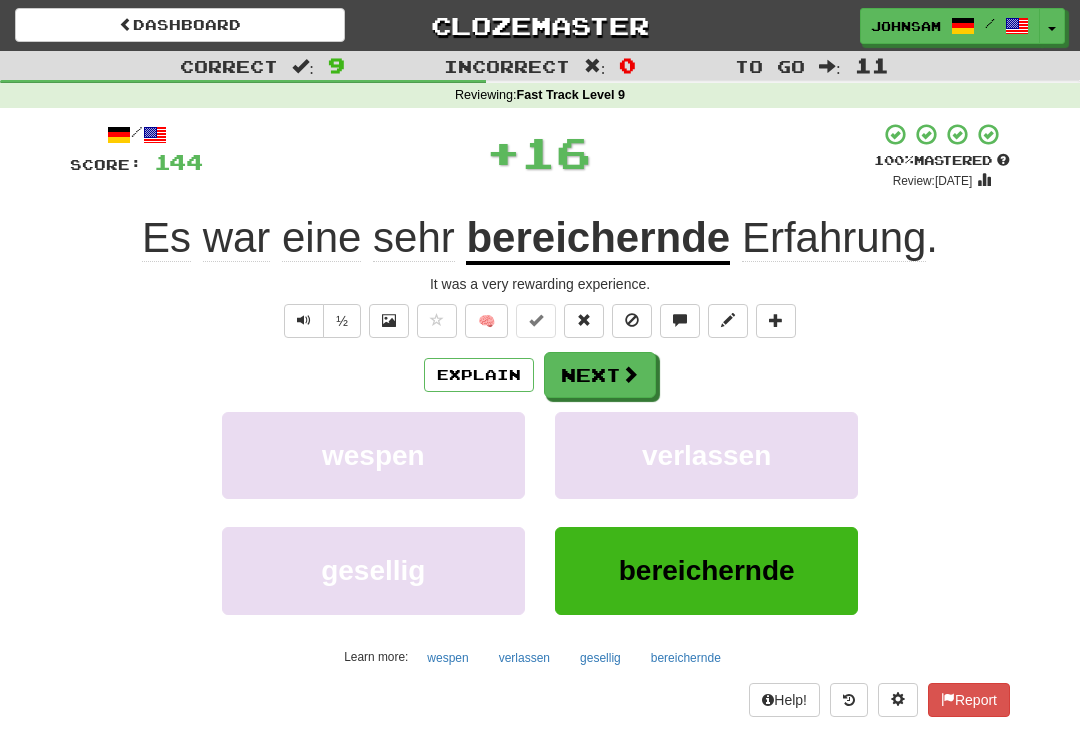 click on "Next" at bounding box center [600, 375] 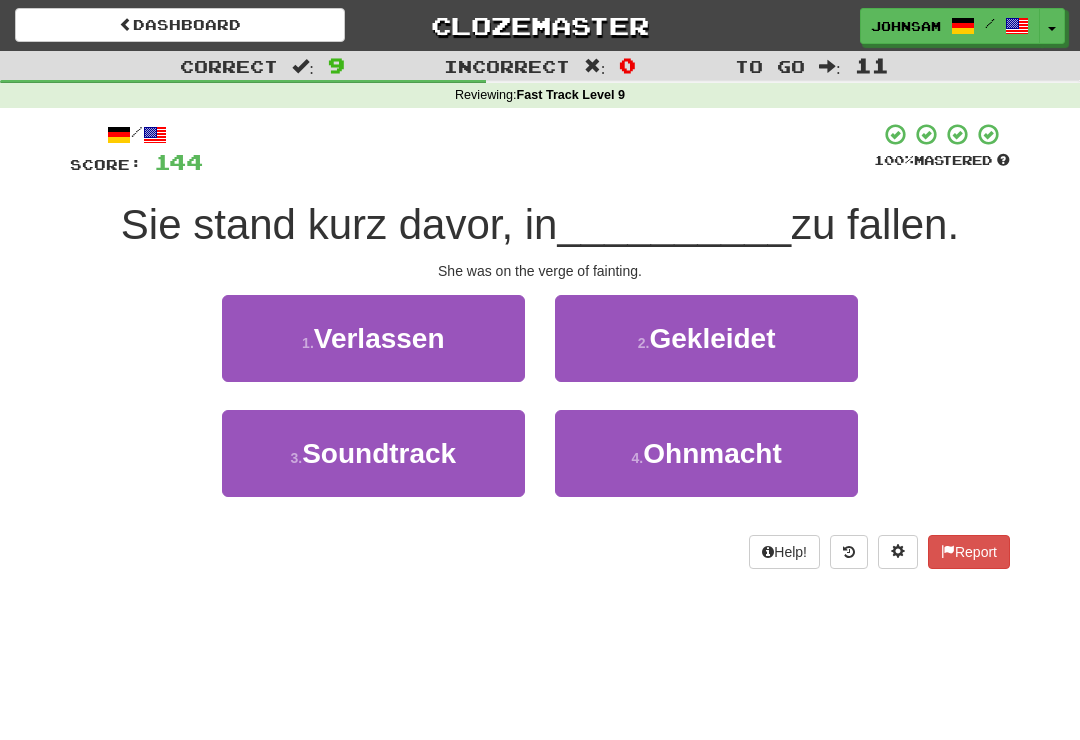 click on "4 .  Ohnmacht" at bounding box center [706, 453] 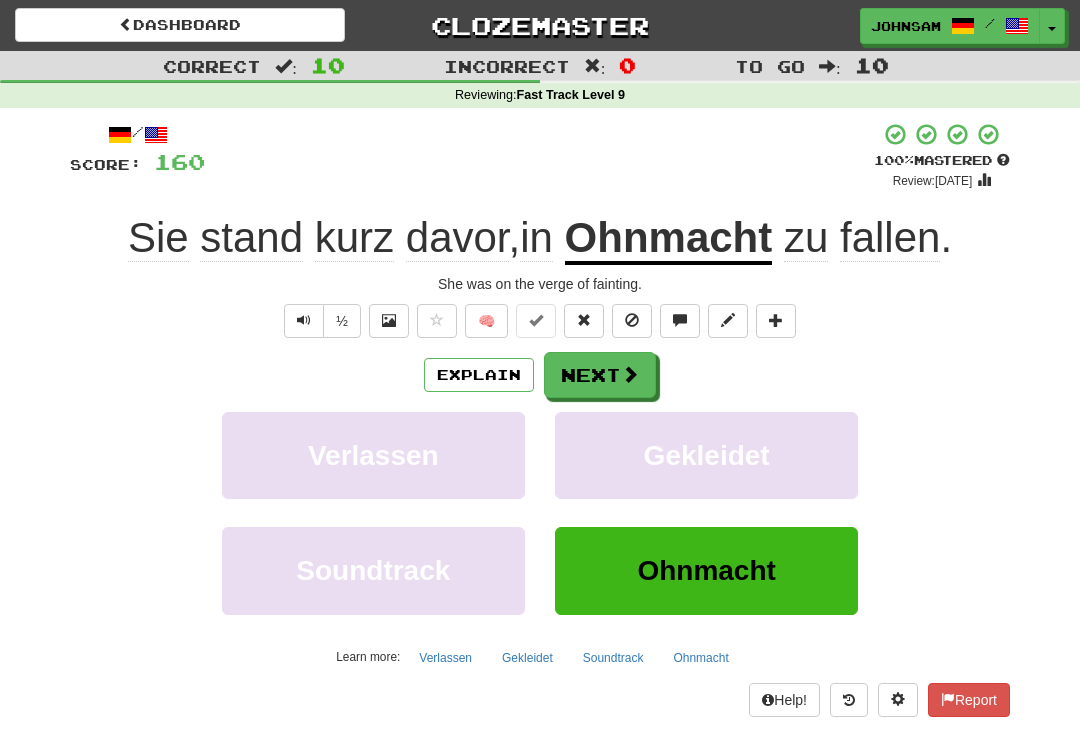click on "Next" at bounding box center [600, 375] 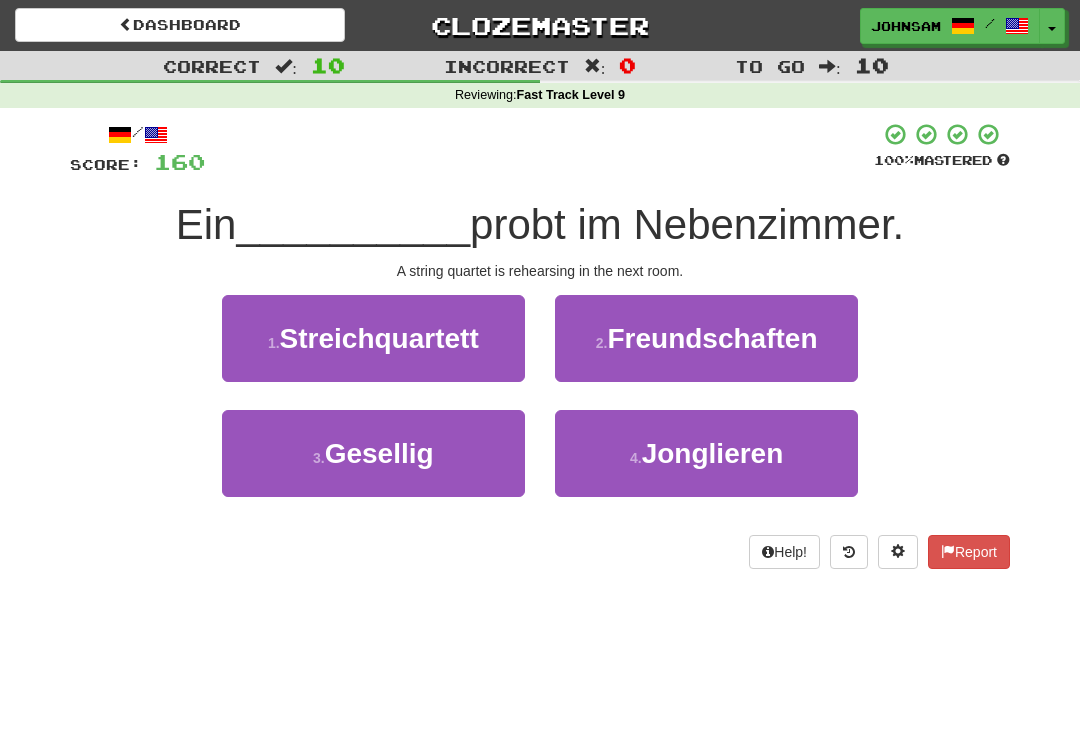 click on "1 .  Streichquartett" at bounding box center (373, 338) 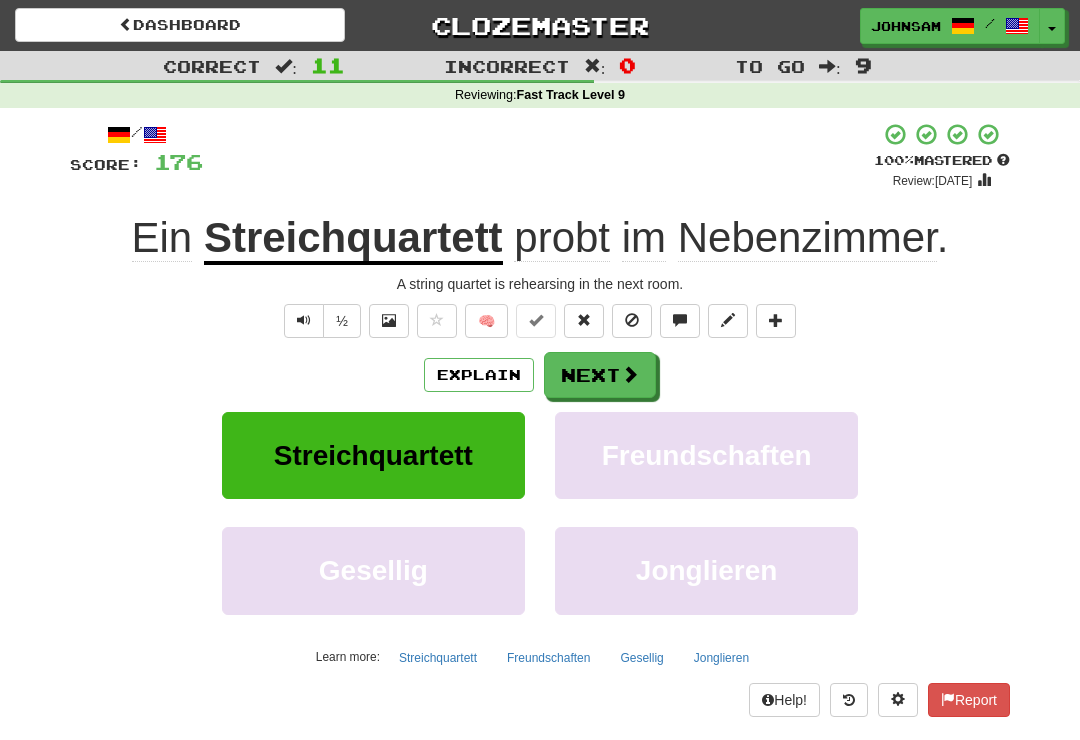 click at bounding box center [630, 374] 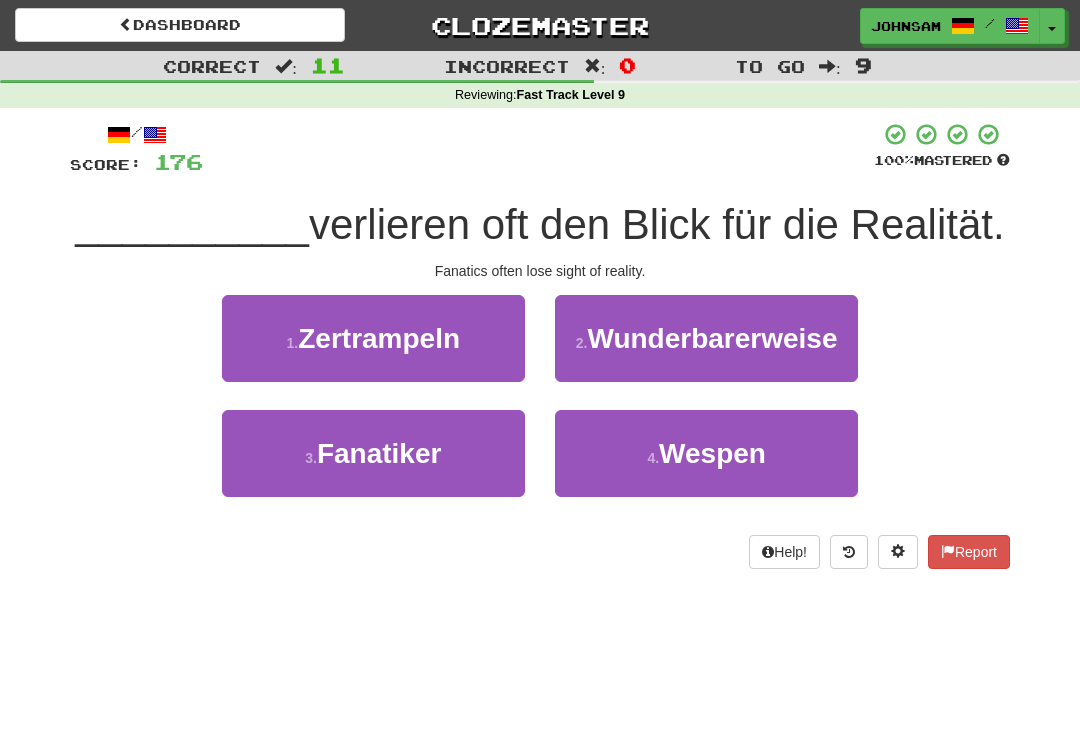 click on "3 .  Fanatiker" at bounding box center (373, 453) 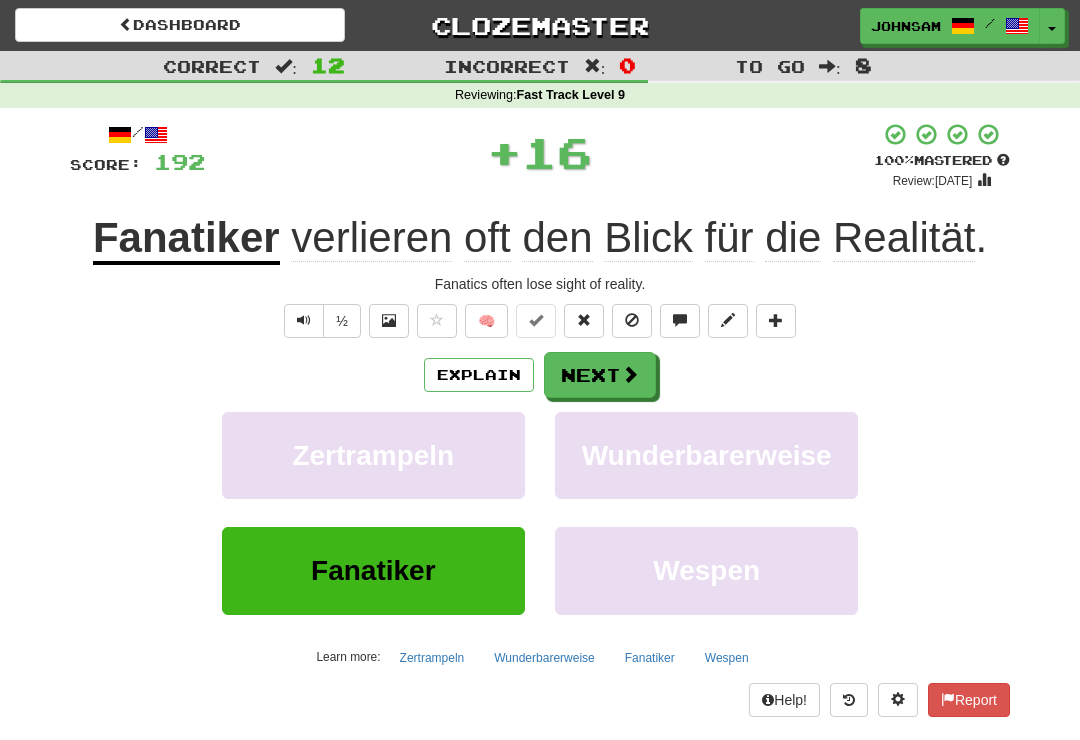 click on "Next" at bounding box center [600, 375] 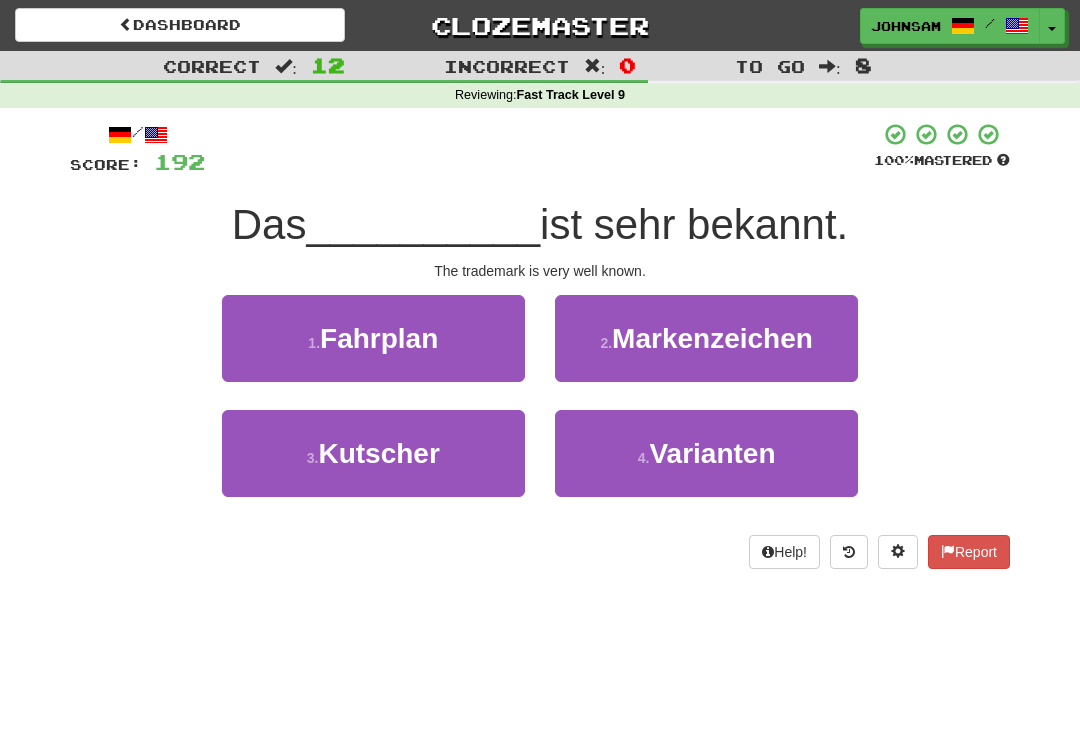 click on "2 .  Markenzeichen" at bounding box center [706, 338] 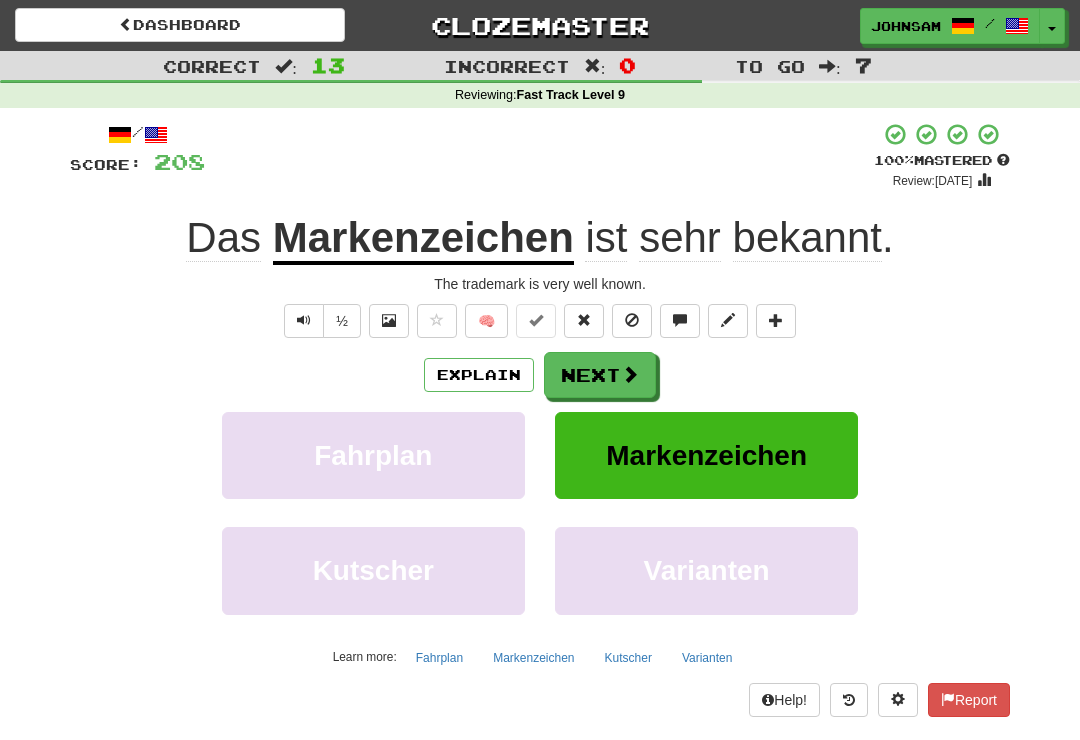 click on "Next" at bounding box center [600, 375] 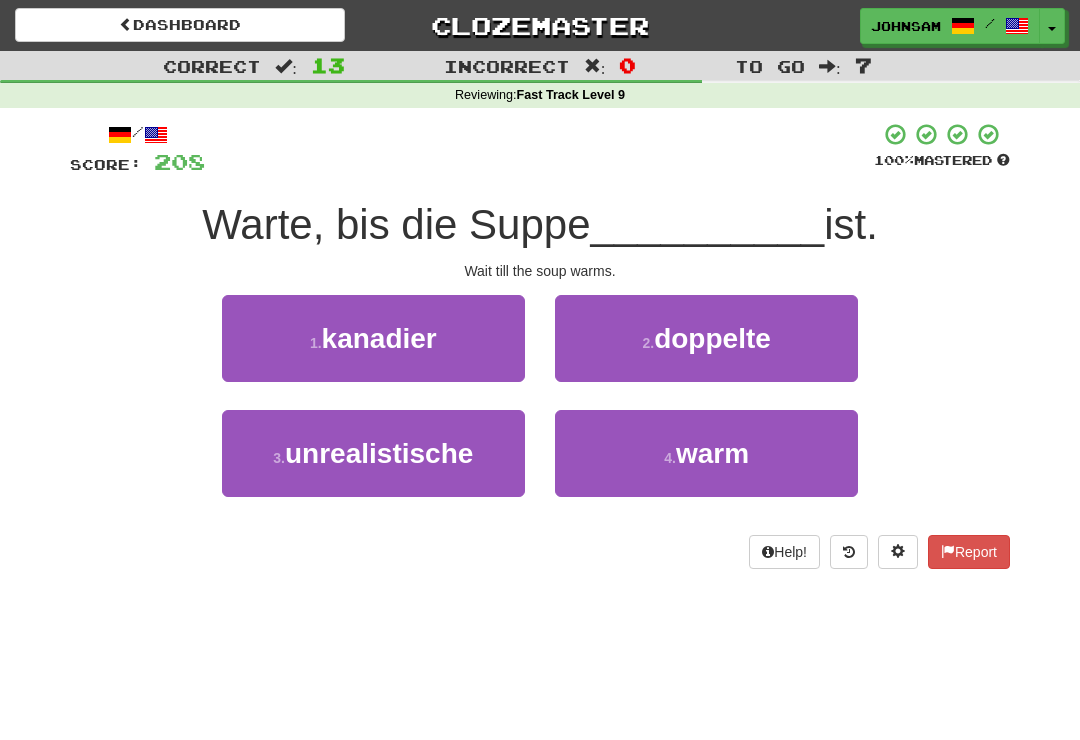 click on "4 .  warm" at bounding box center [706, 453] 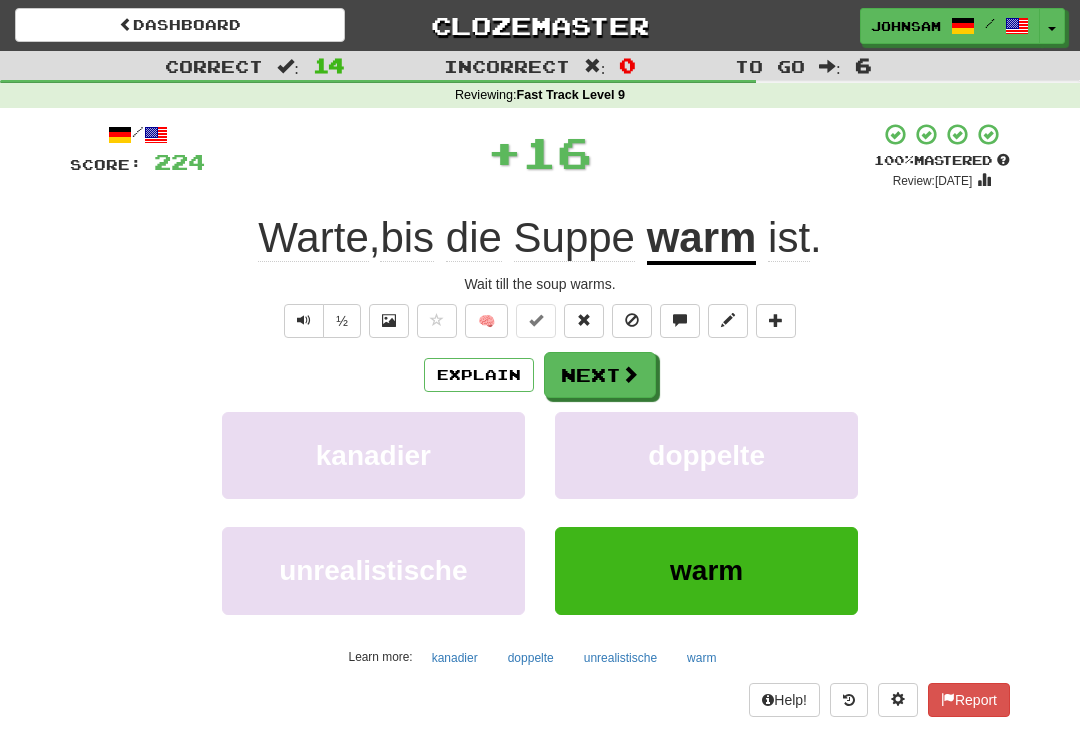 click on "Next" at bounding box center [600, 375] 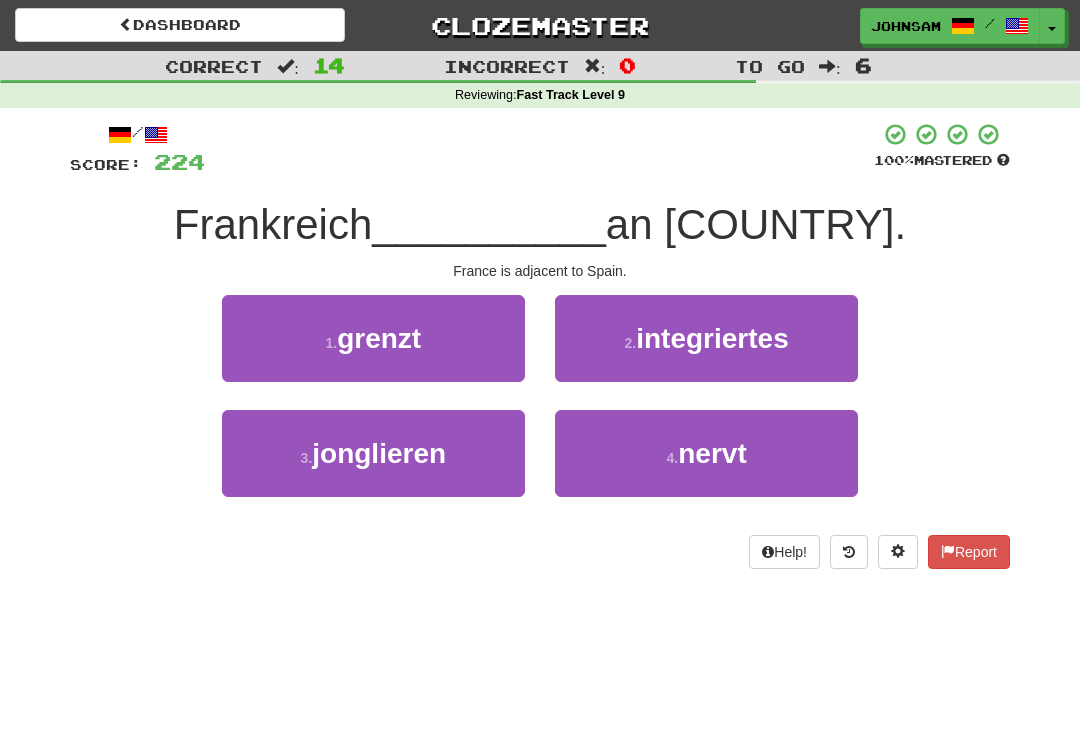 click on "1 .  grenzt" at bounding box center (373, 338) 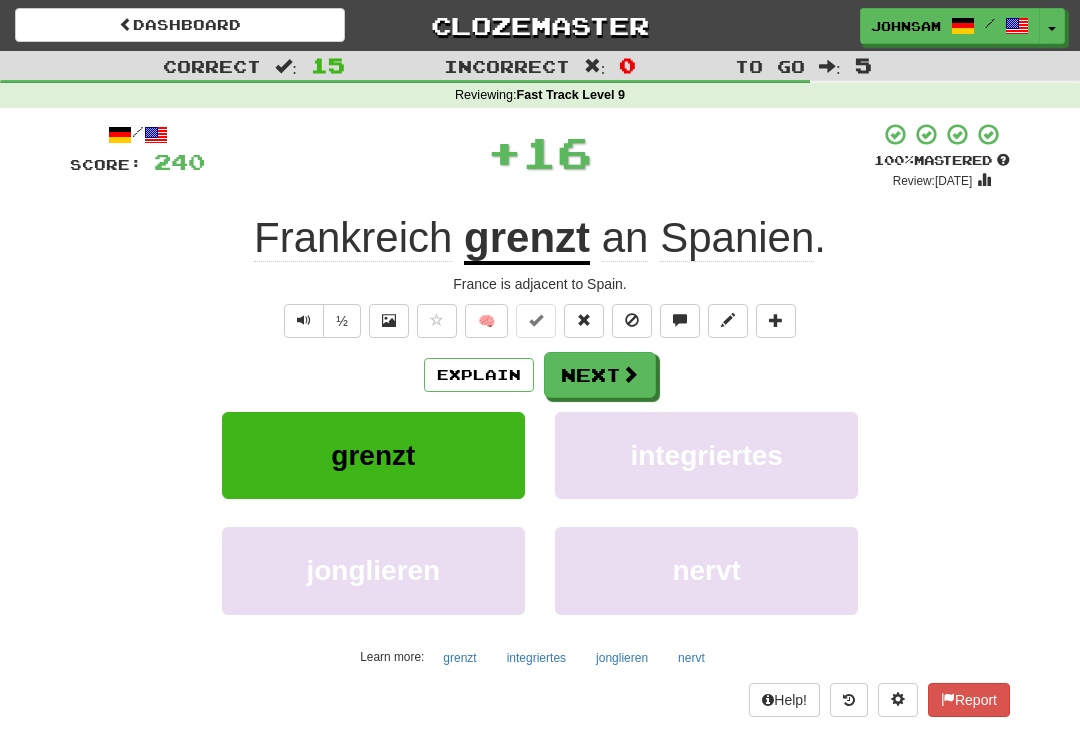 click on "Next" at bounding box center (600, 375) 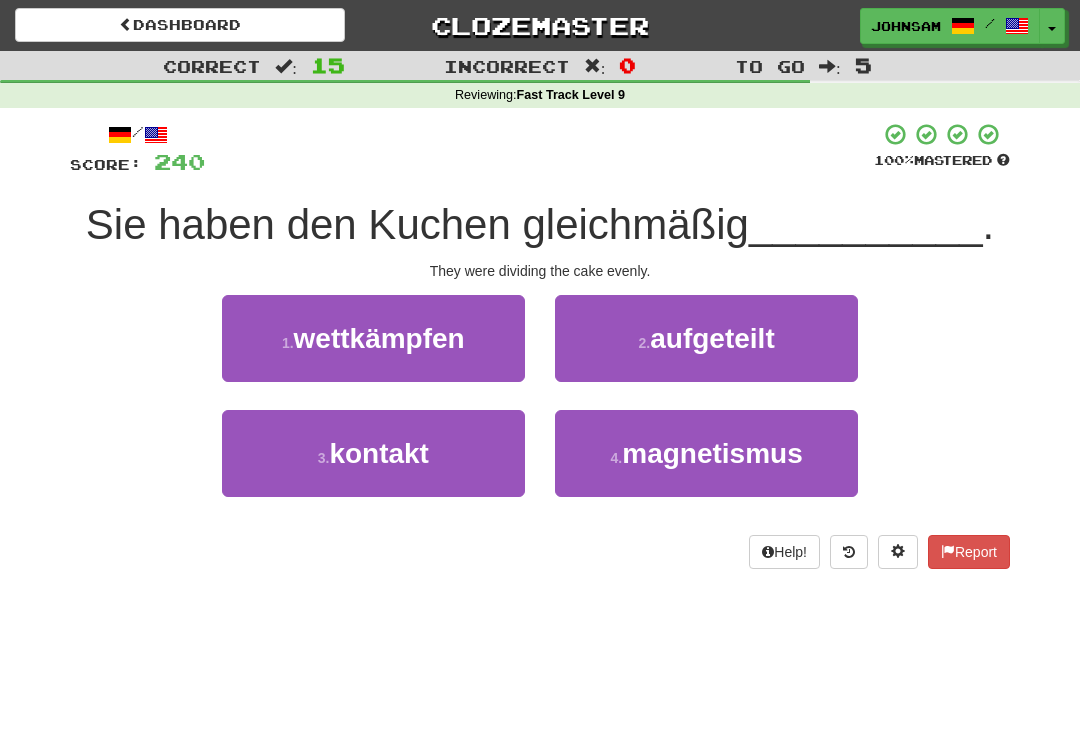 click on "2 .  aufgeteilt" at bounding box center (706, 338) 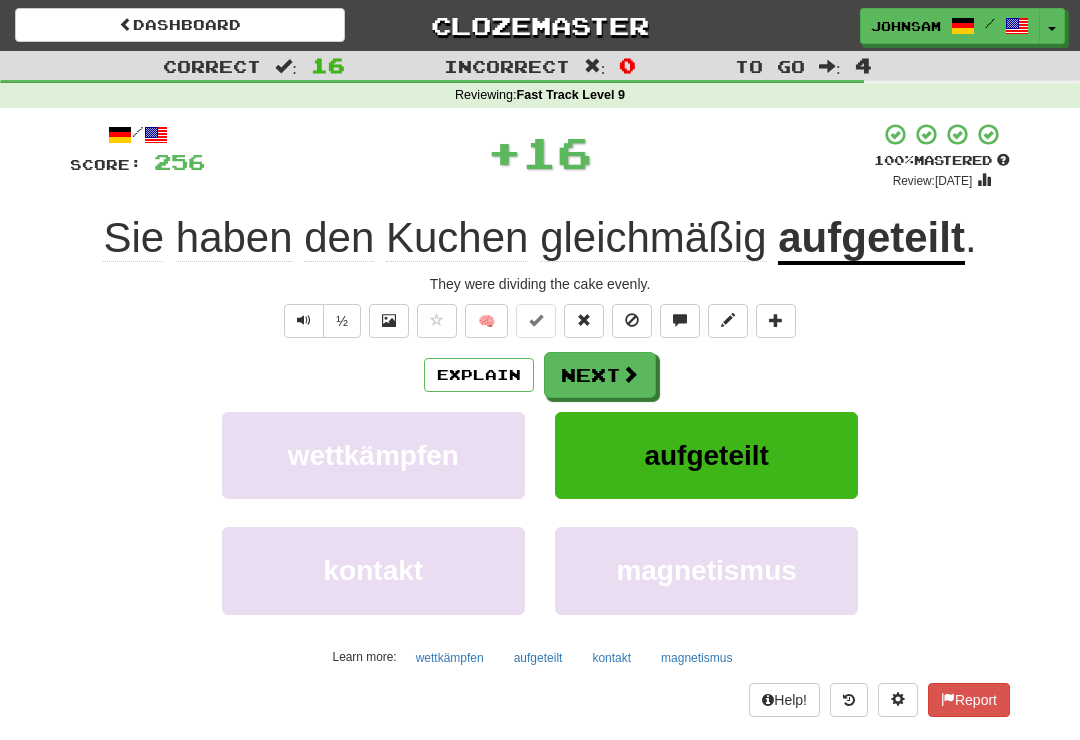 click on "Next" at bounding box center (600, 375) 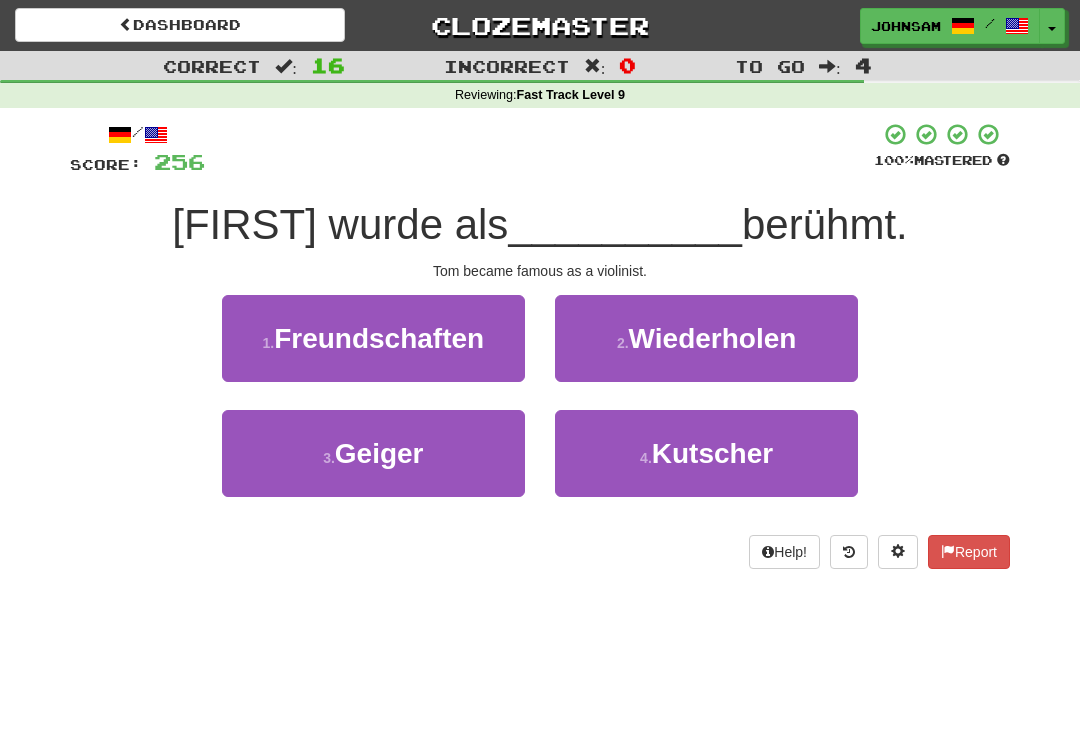 click on "3 .  Geiger" at bounding box center (373, 453) 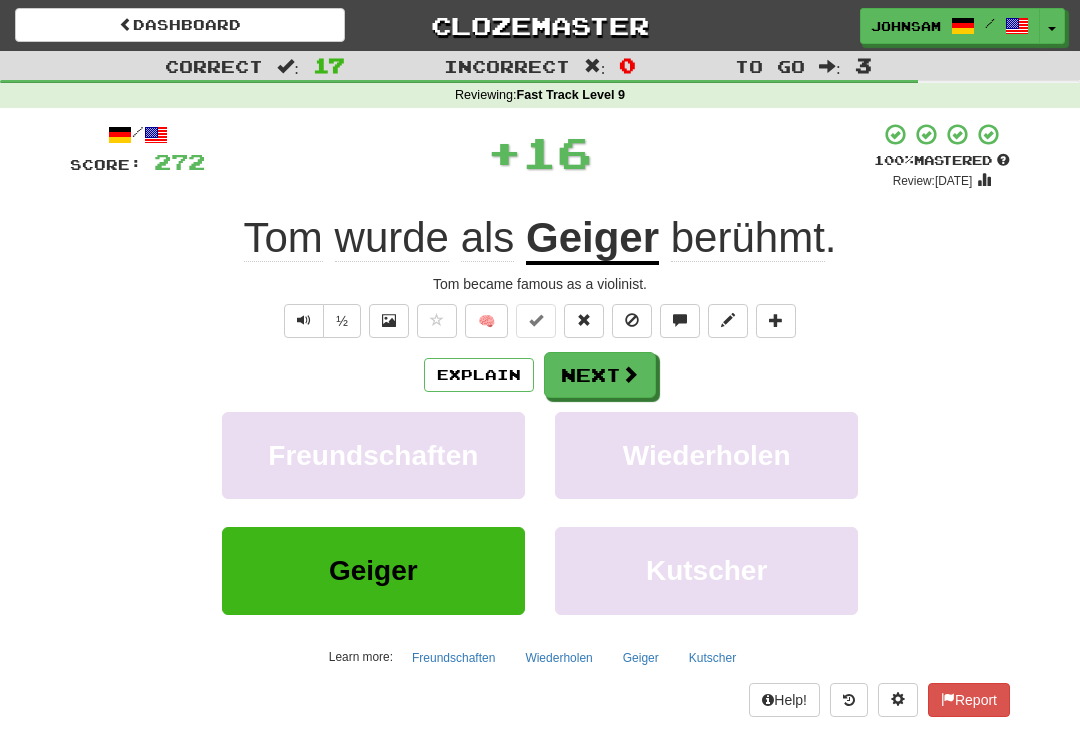 click on "Next" at bounding box center (600, 375) 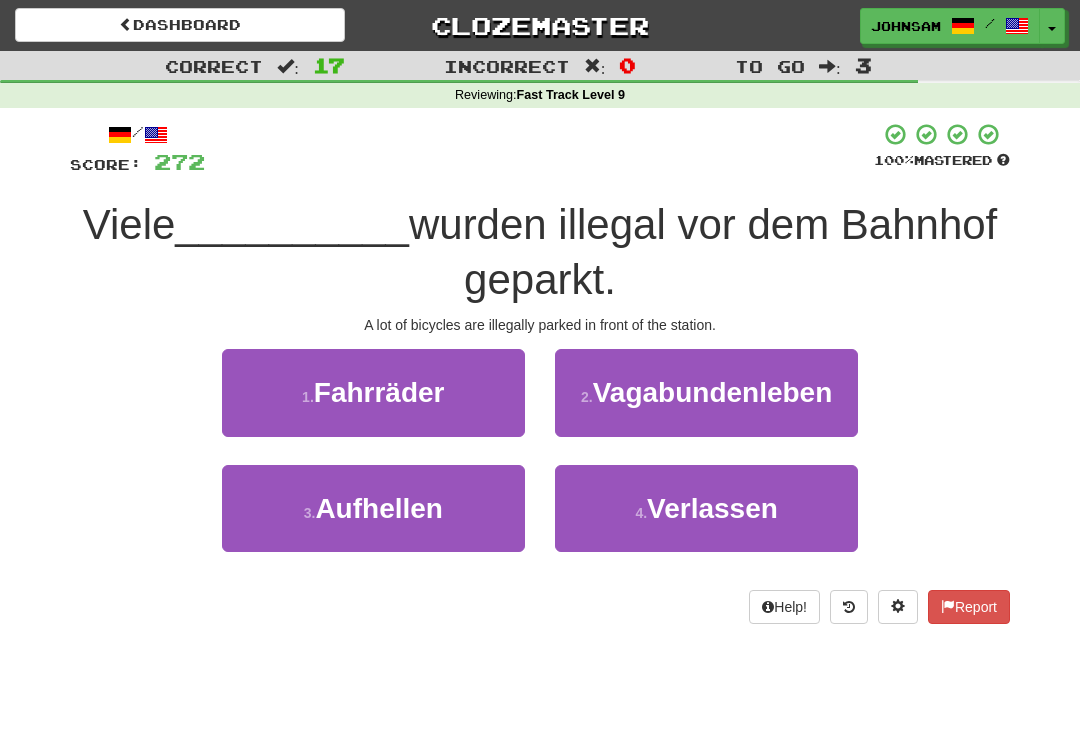 click on "1 .  Fahrräder" at bounding box center [373, 392] 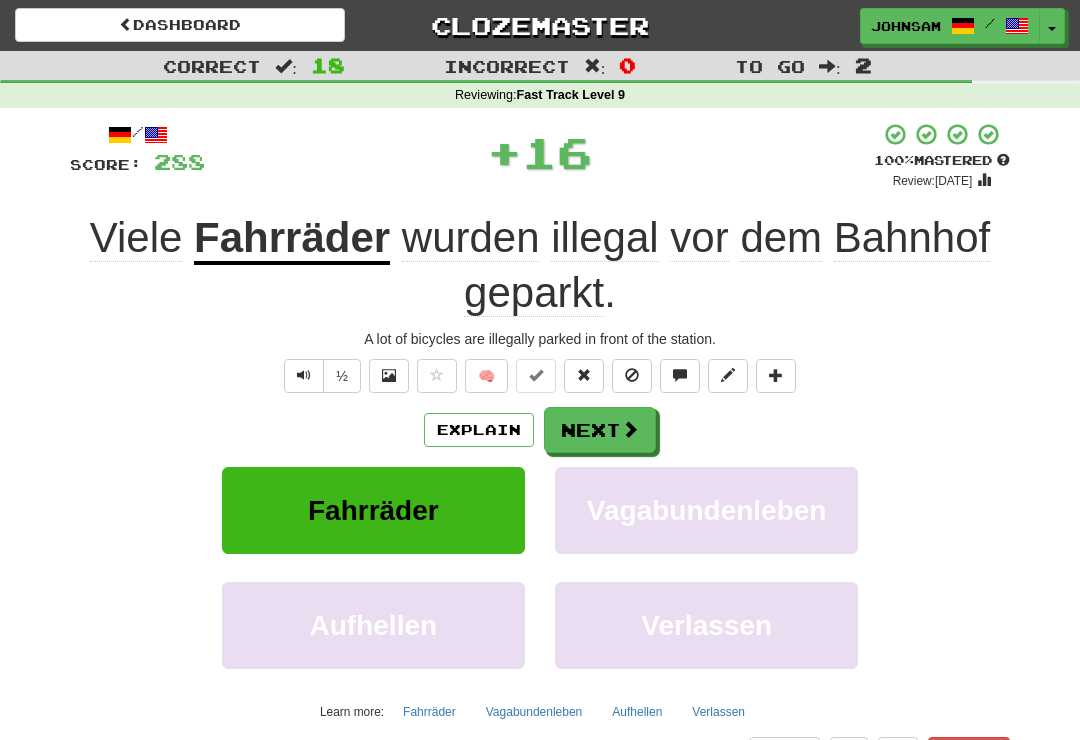 click at bounding box center (630, 429) 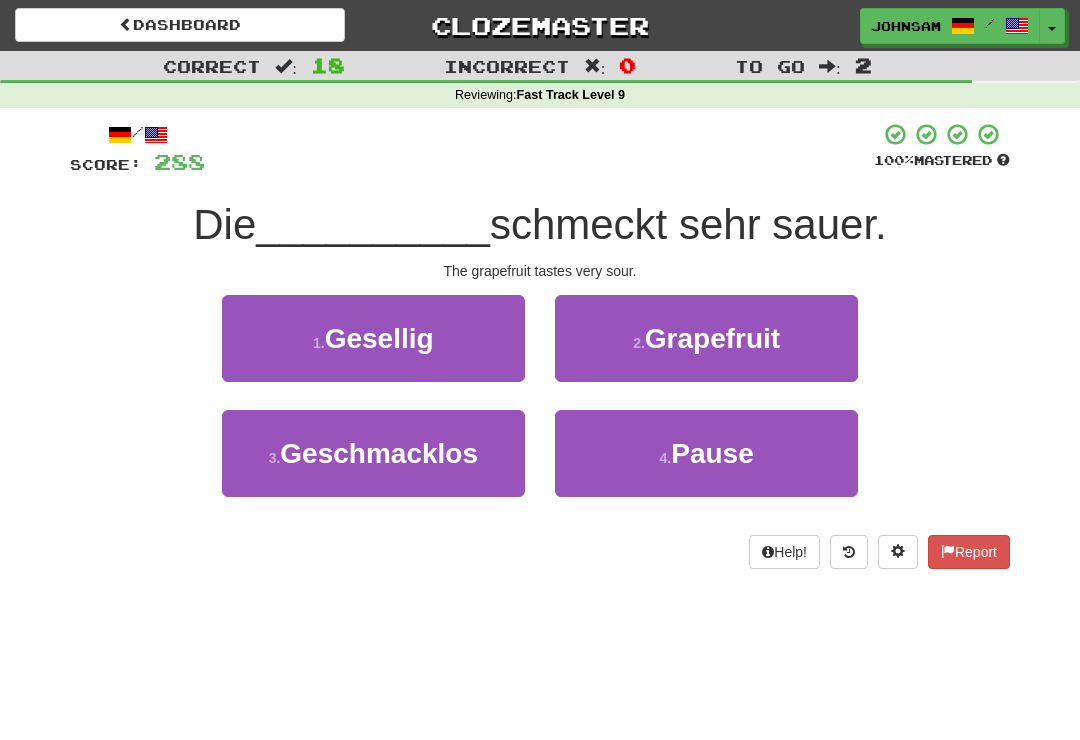 click on "2 .  Grapefruit" at bounding box center [706, 338] 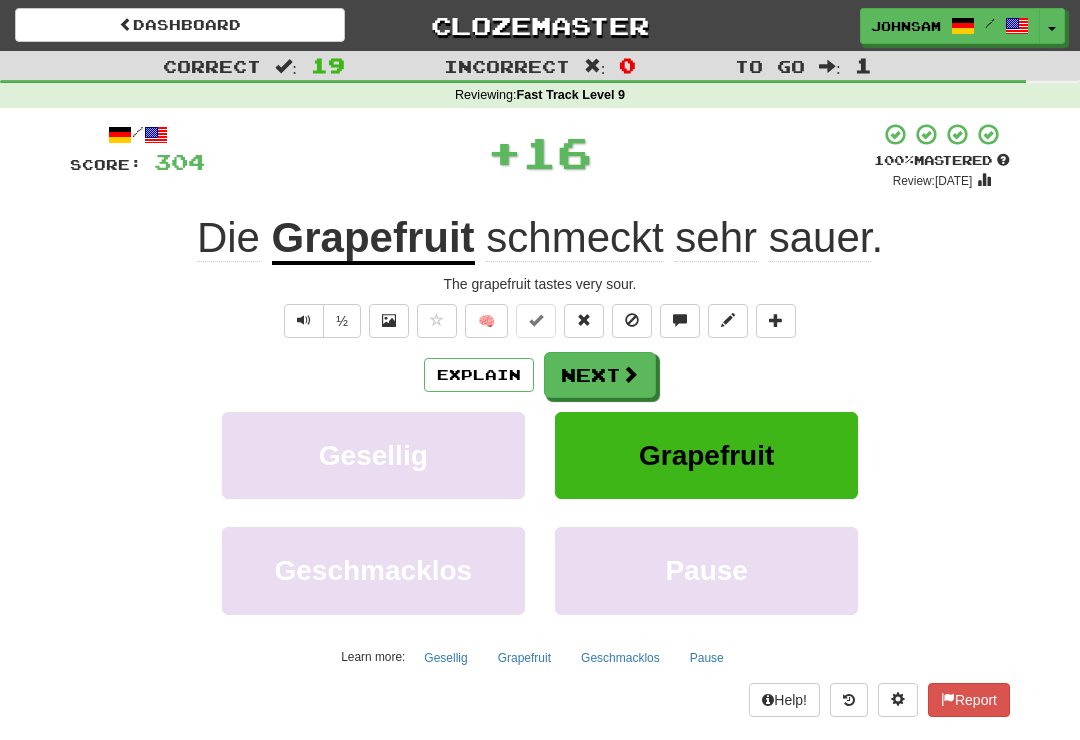 click on "Next" at bounding box center (600, 375) 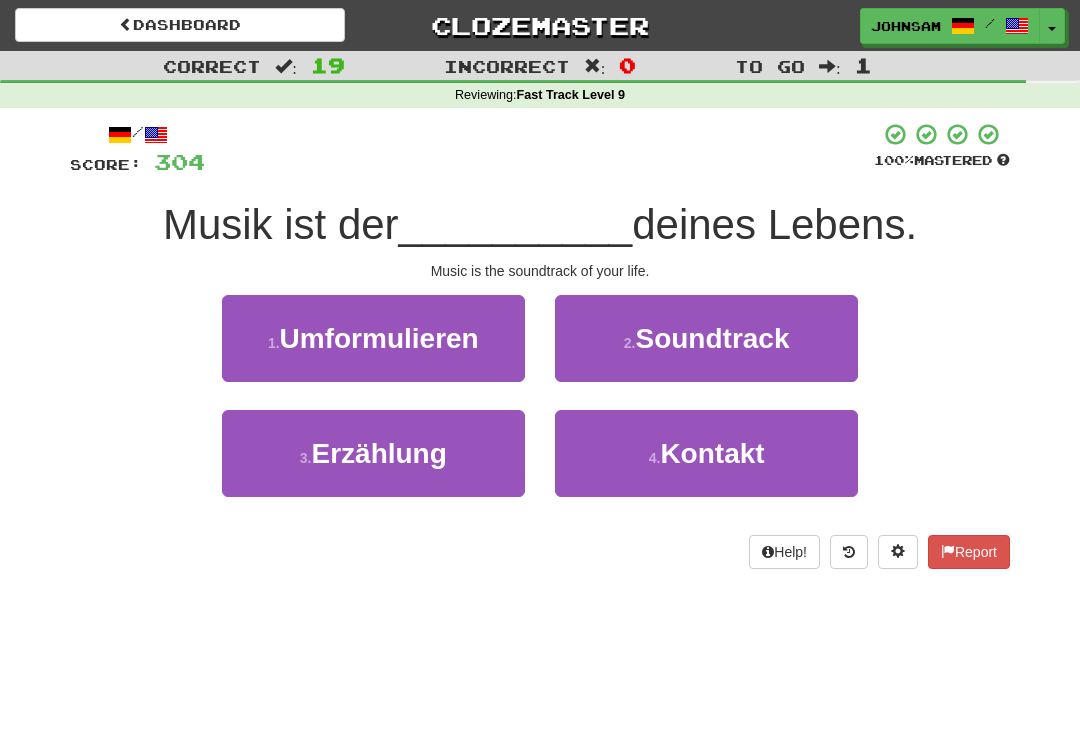 click on "Soundtrack" at bounding box center (712, 338) 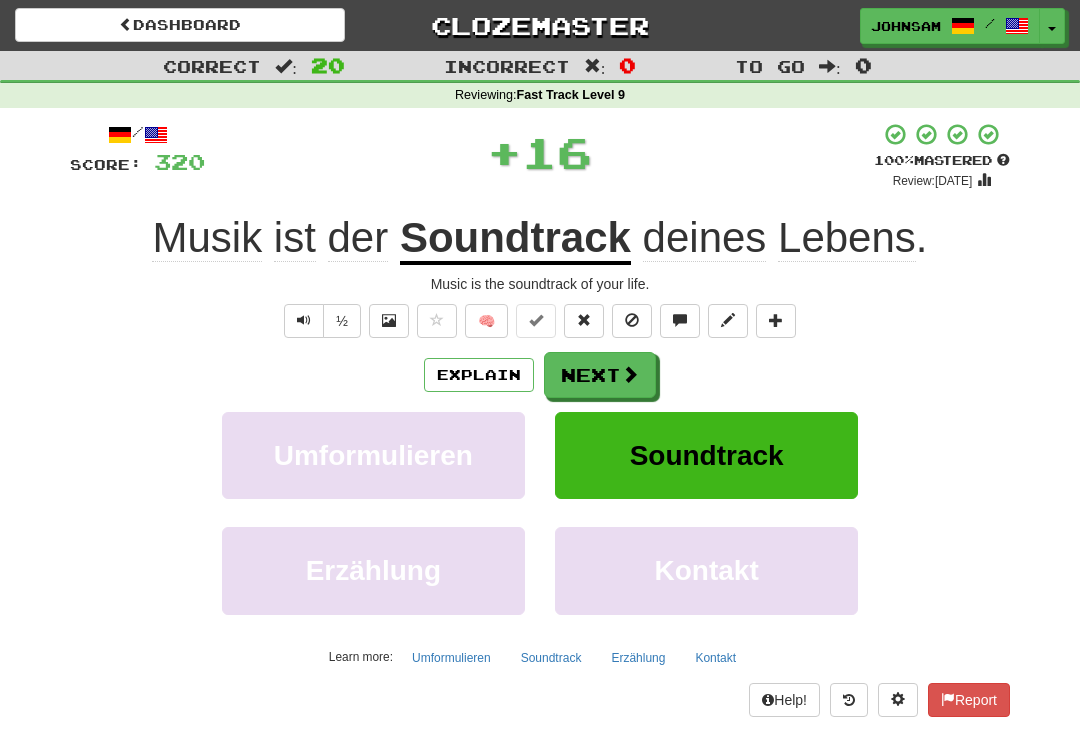 click at bounding box center [630, 374] 